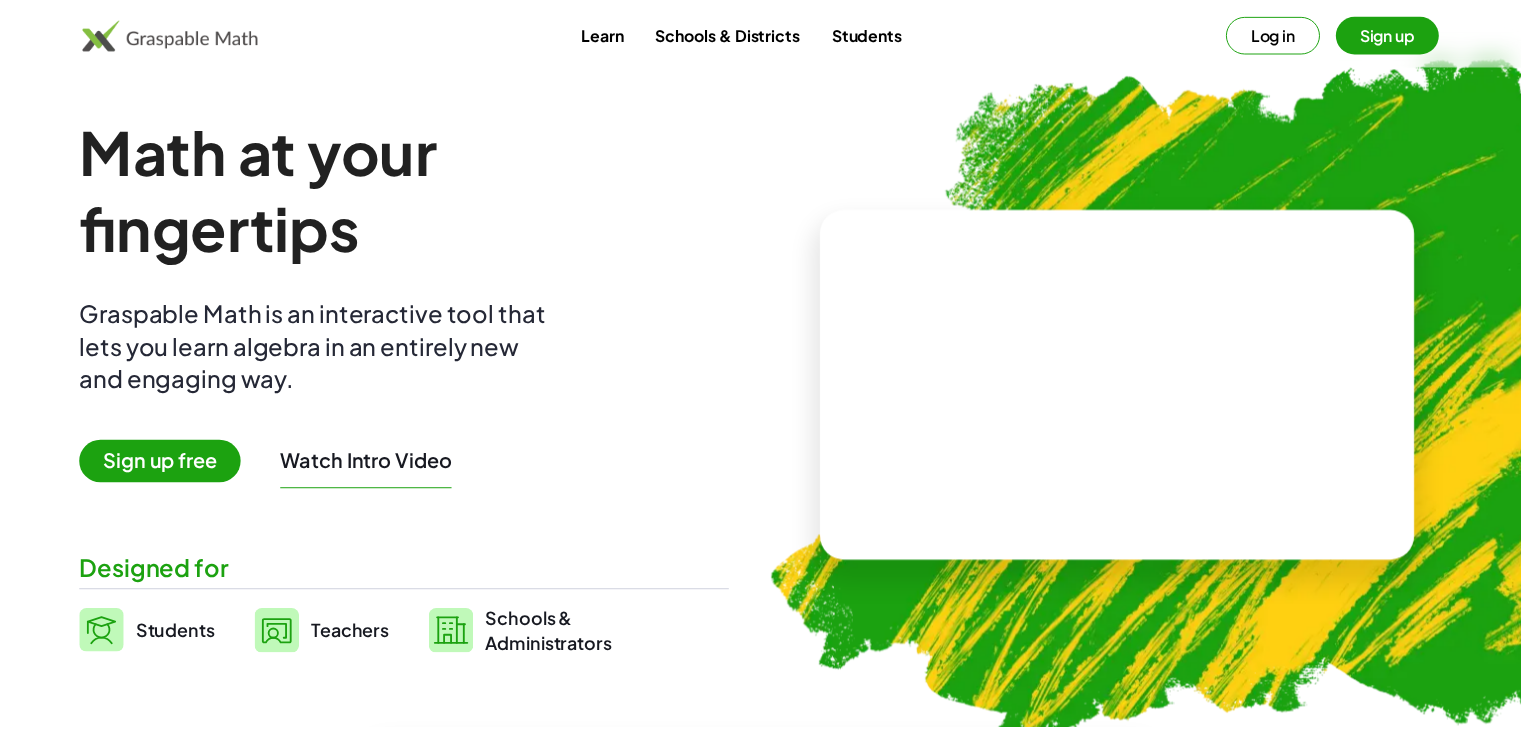 scroll, scrollTop: 0, scrollLeft: 0, axis: both 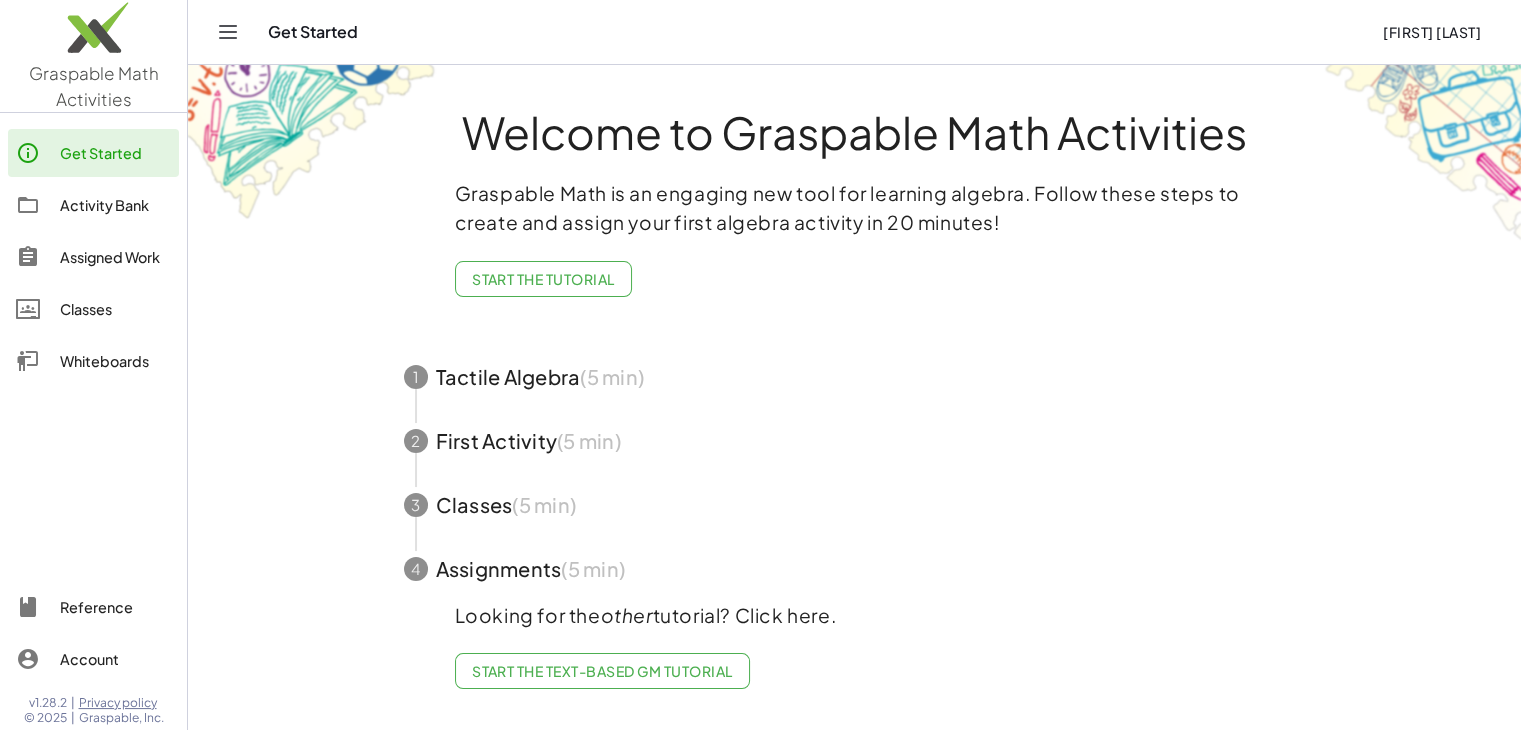 click on "Activity Bank" 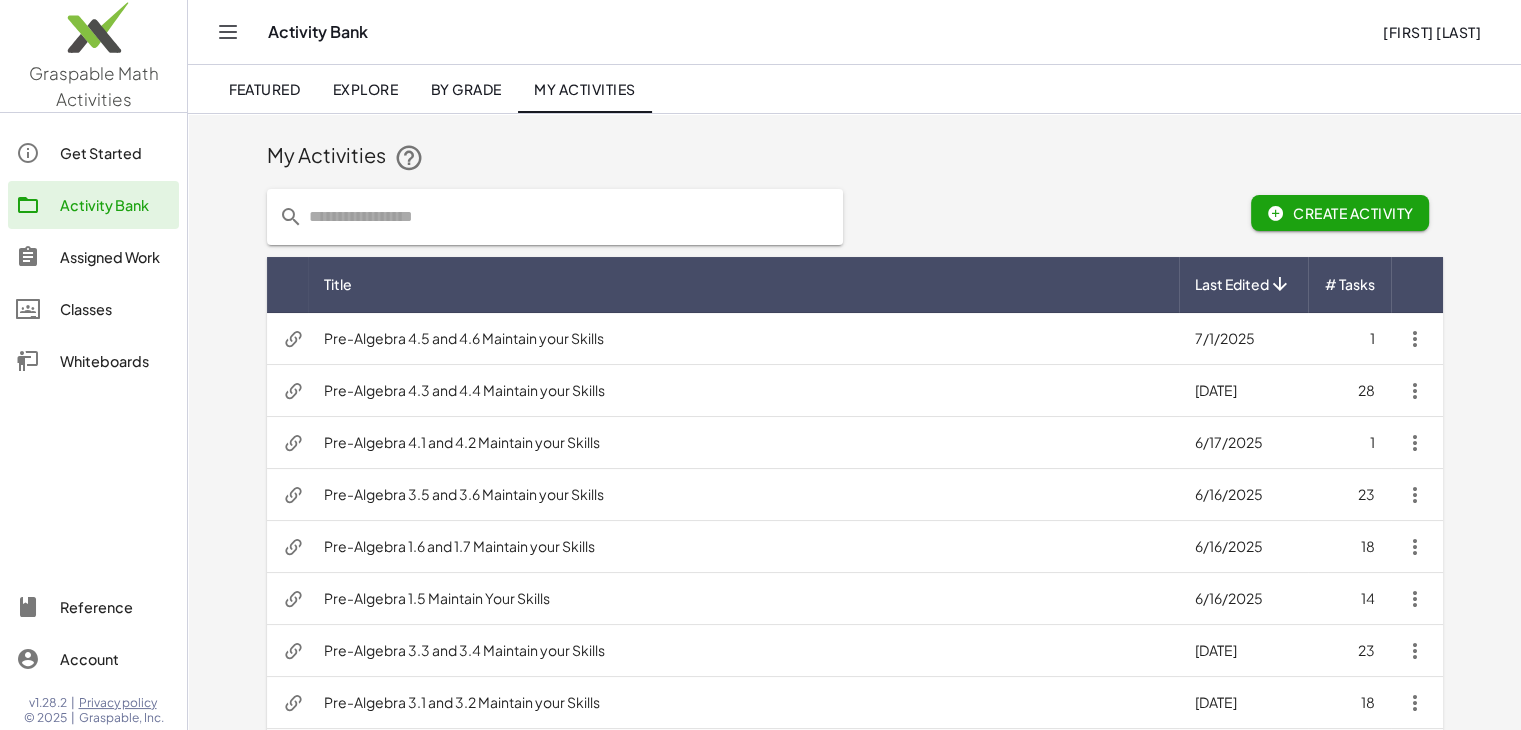 scroll, scrollTop: 229, scrollLeft: 0, axis: vertical 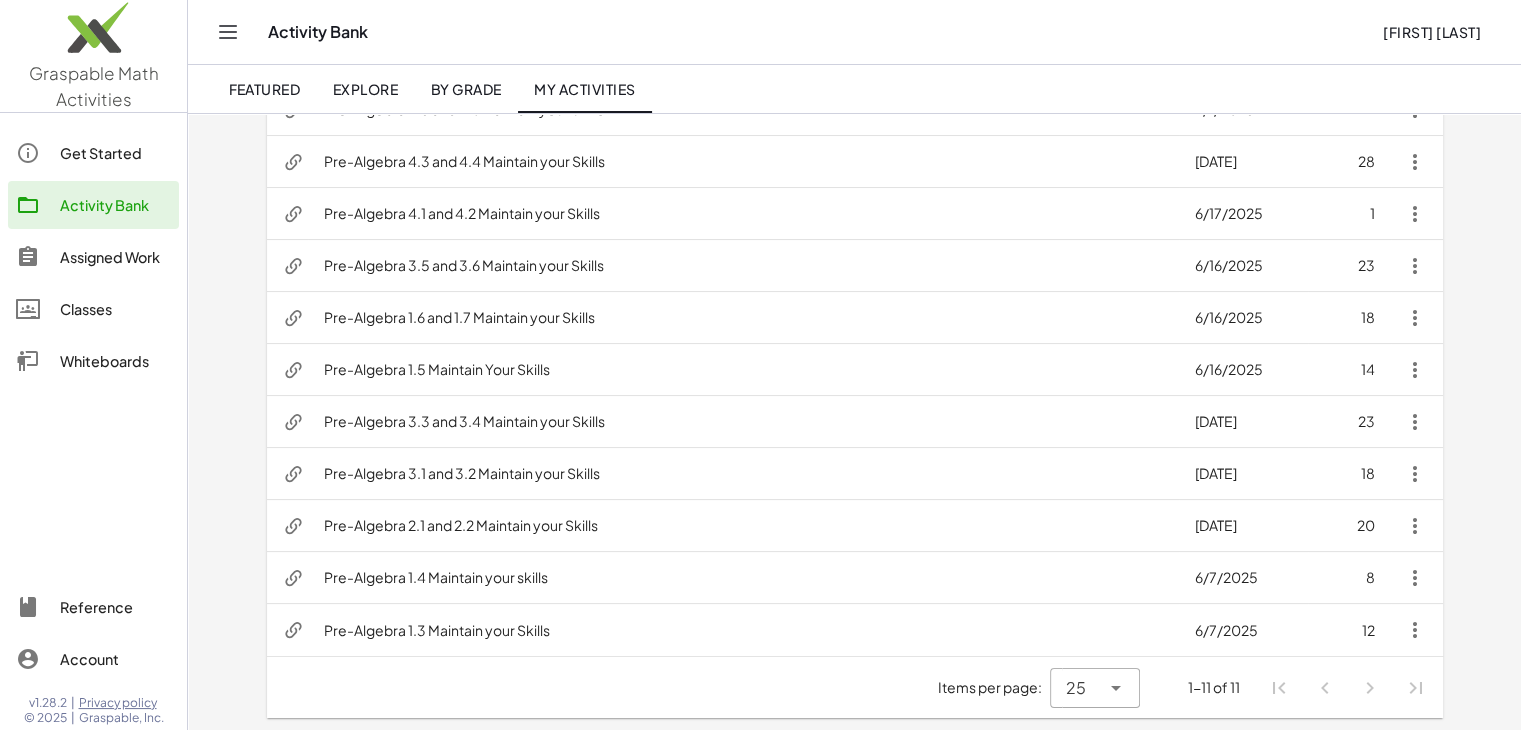 click on "Pre-Algebra 1.3 Maintain your Skills" at bounding box center (743, 630) 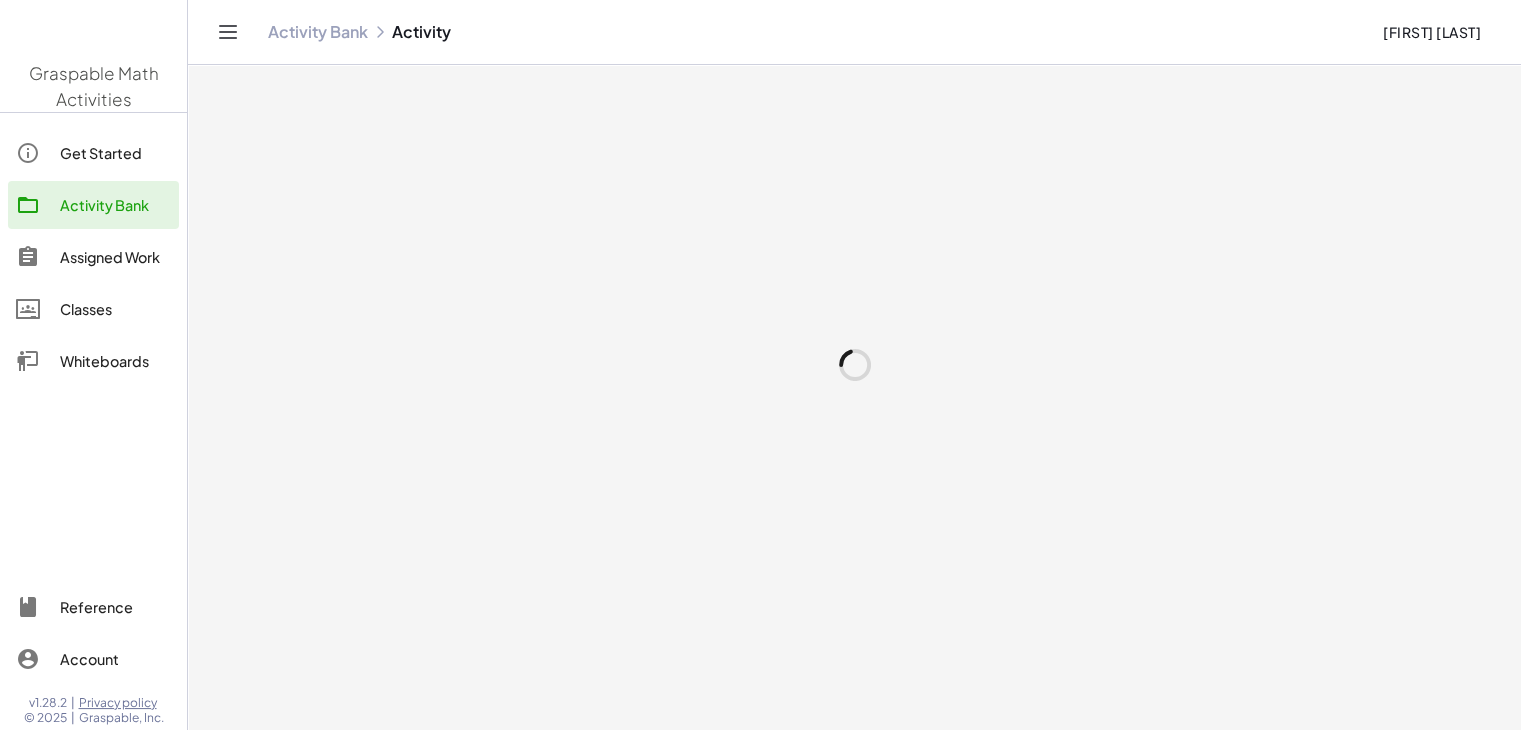 scroll, scrollTop: 0, scrollLeft: 0, axis: both 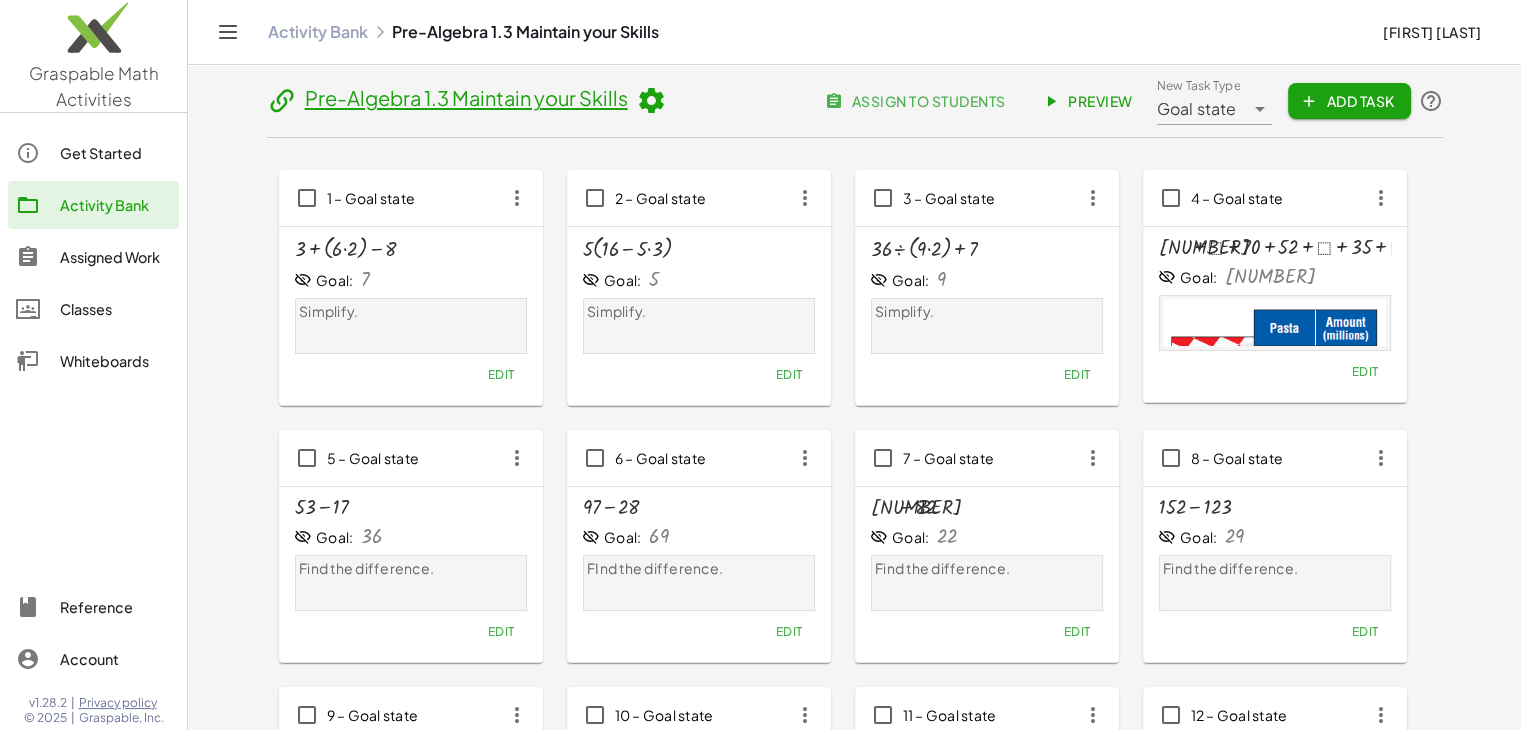 click on "Preview" 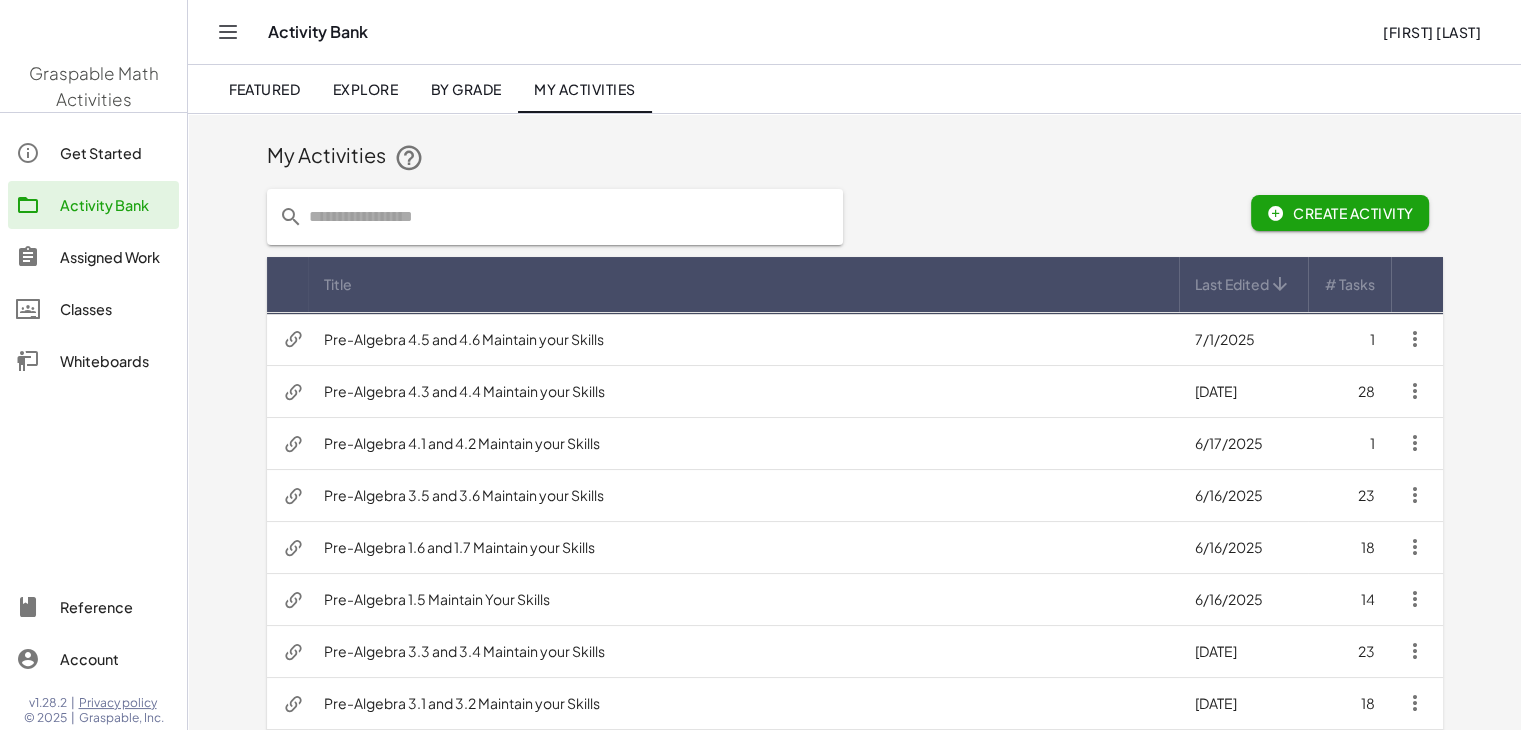 scroll, scrollTop: 181, scrollLeft: 0, axis: vertical 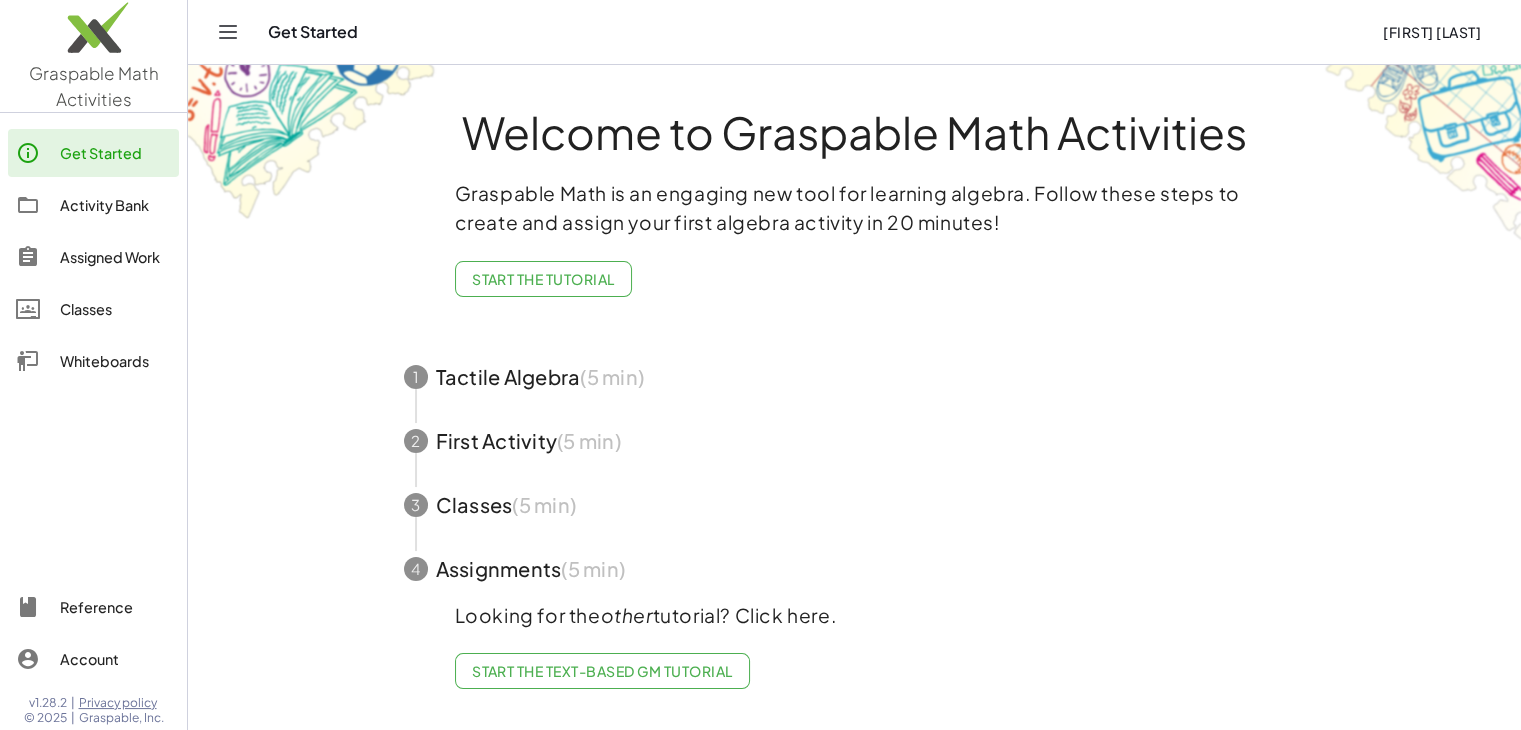 click on "Get Started" 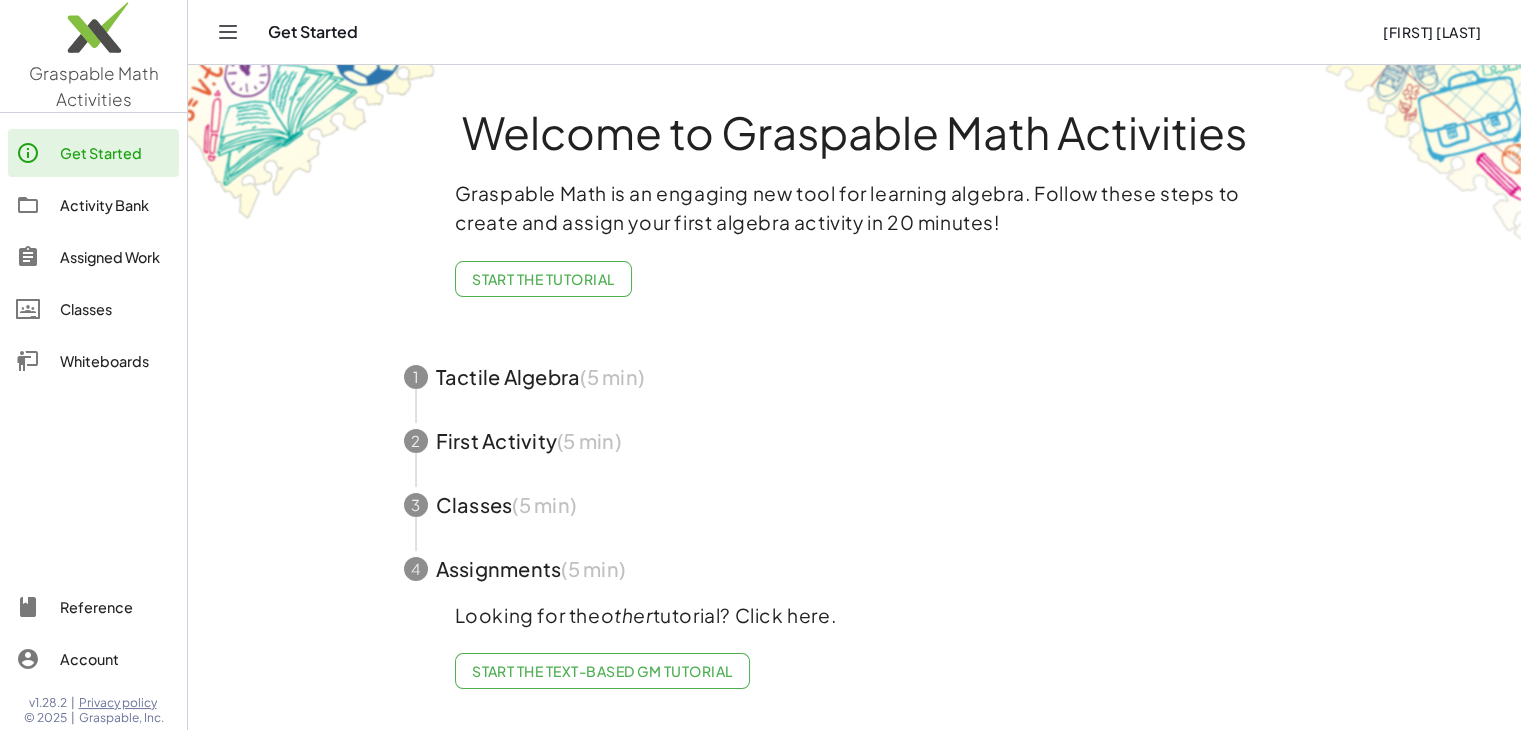 click on "Activity Bank" 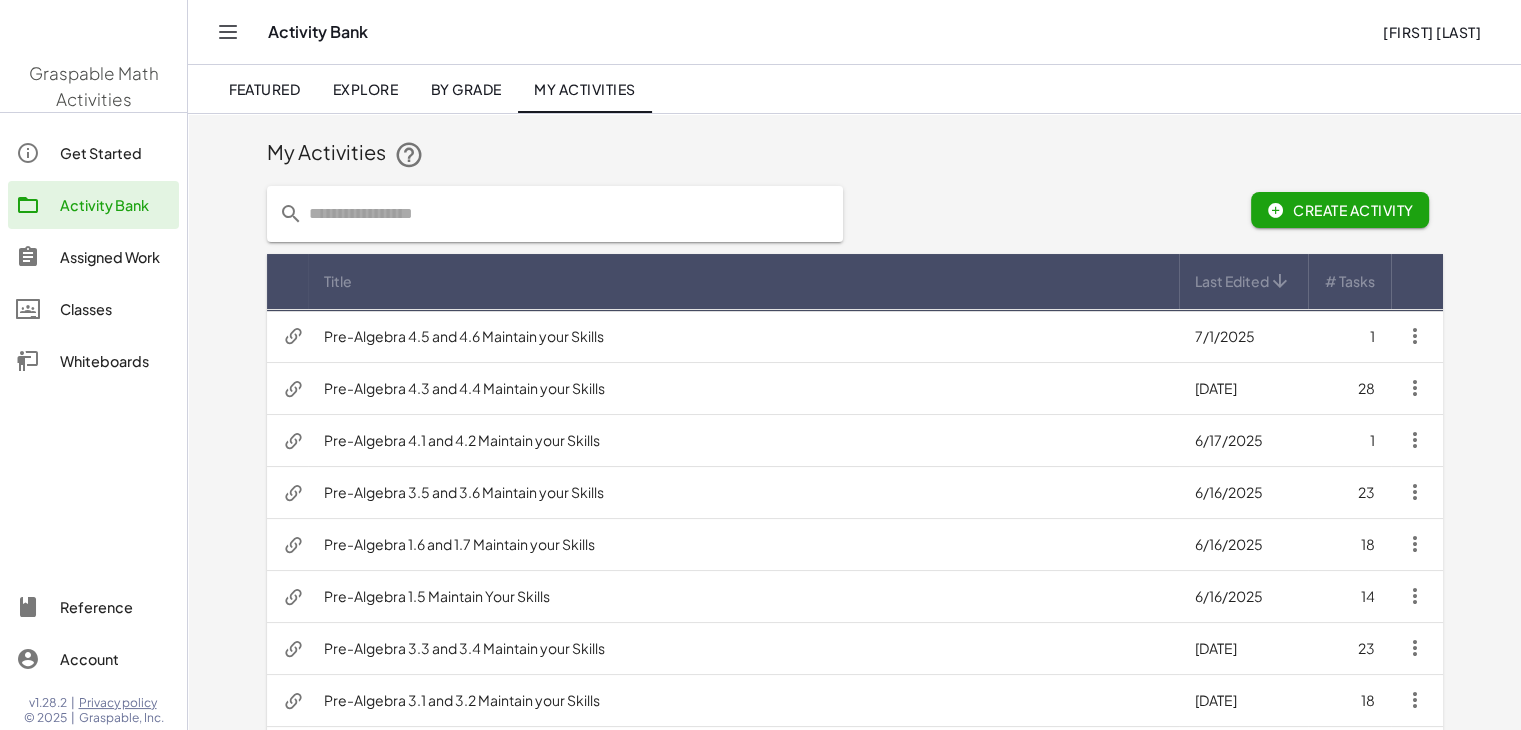 scroll, scrollTop: 0, scrollLeft: 0, axis: both 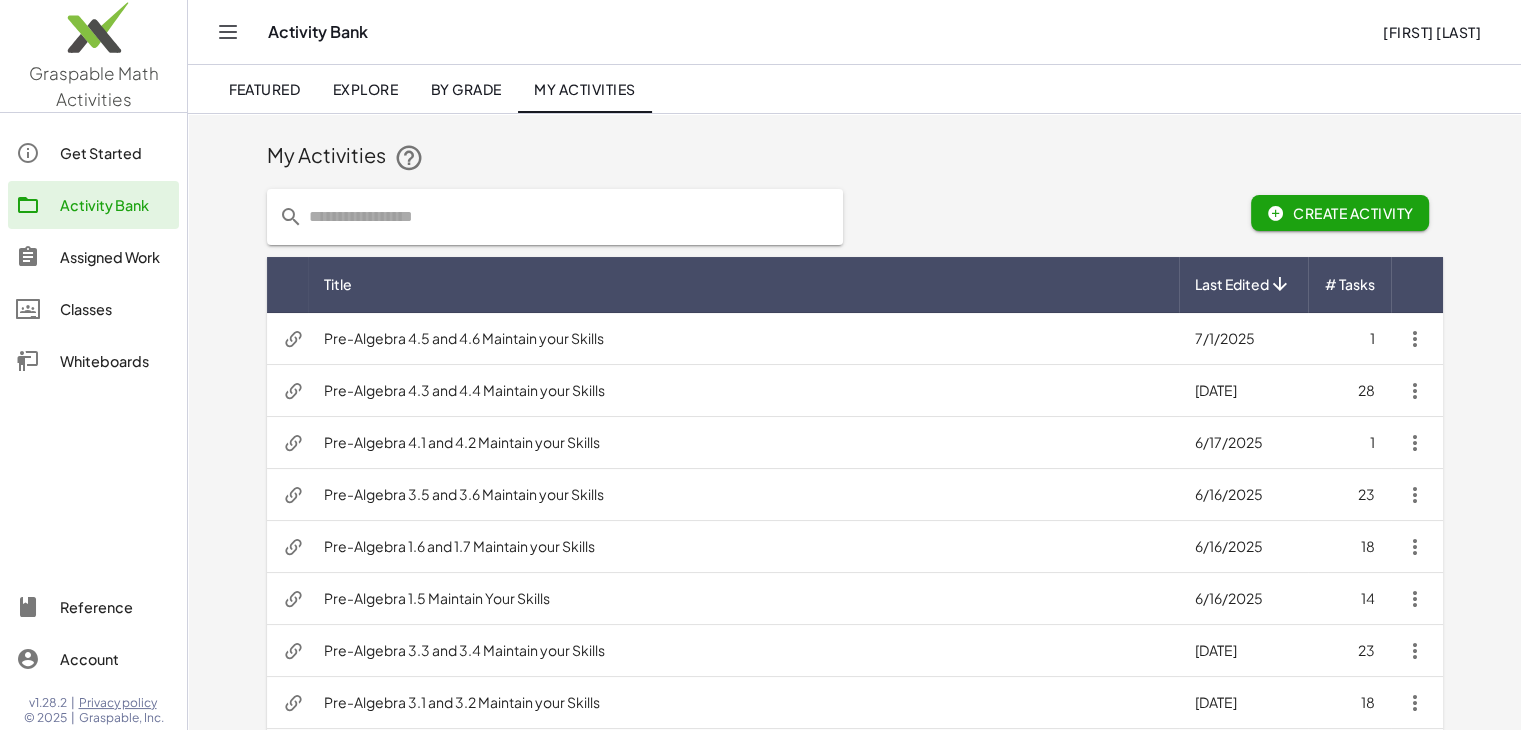click on "Assigned Work" 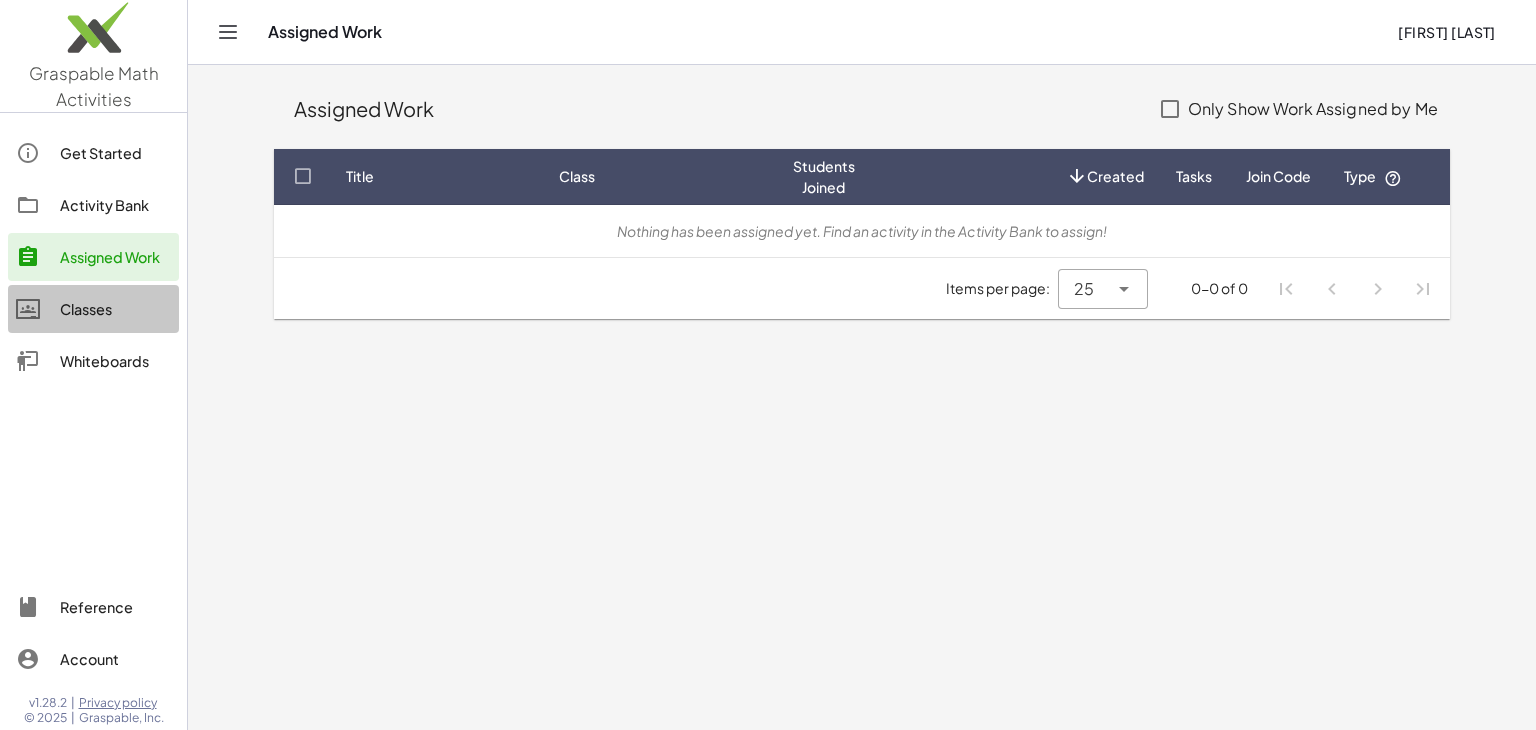 click on "Classes" 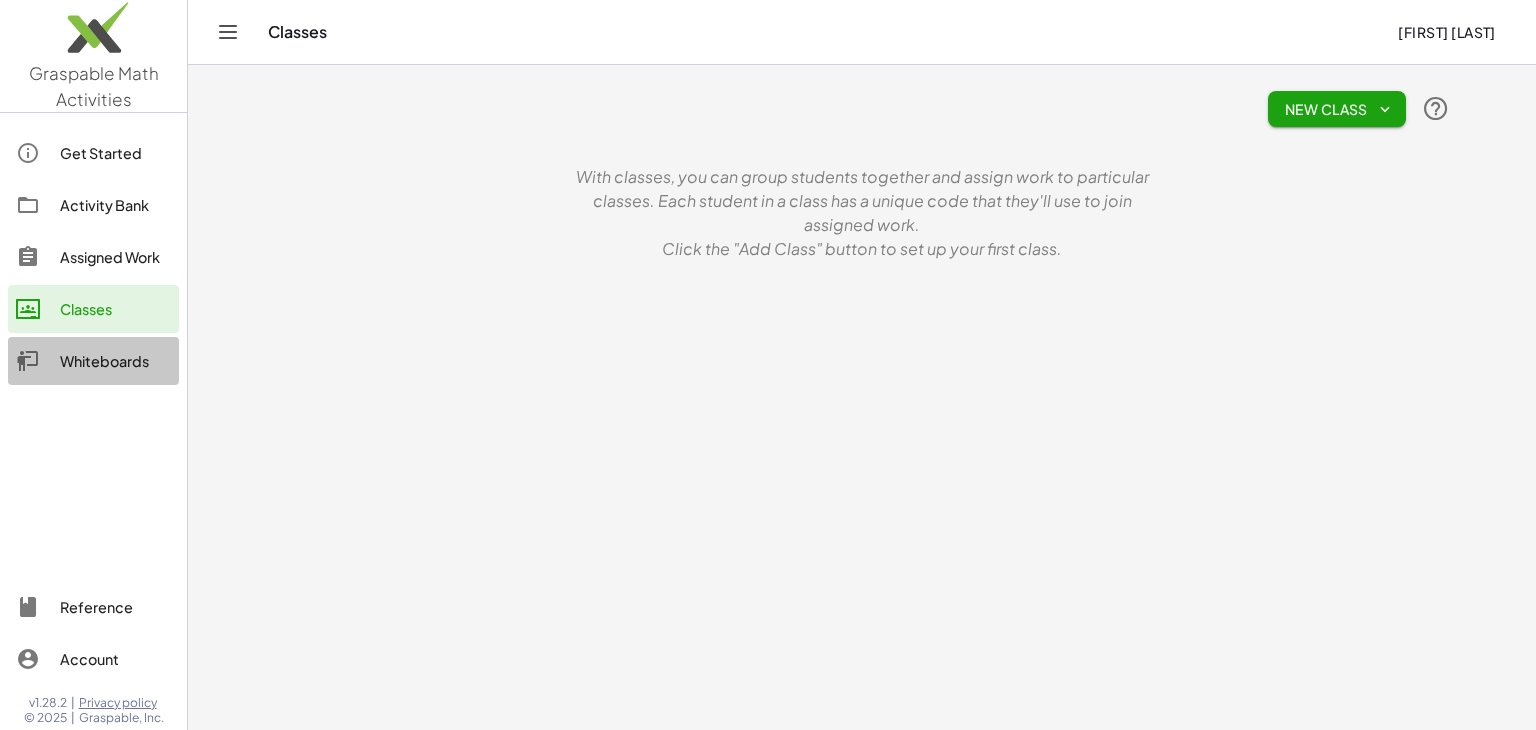 click on "Whiteboards" 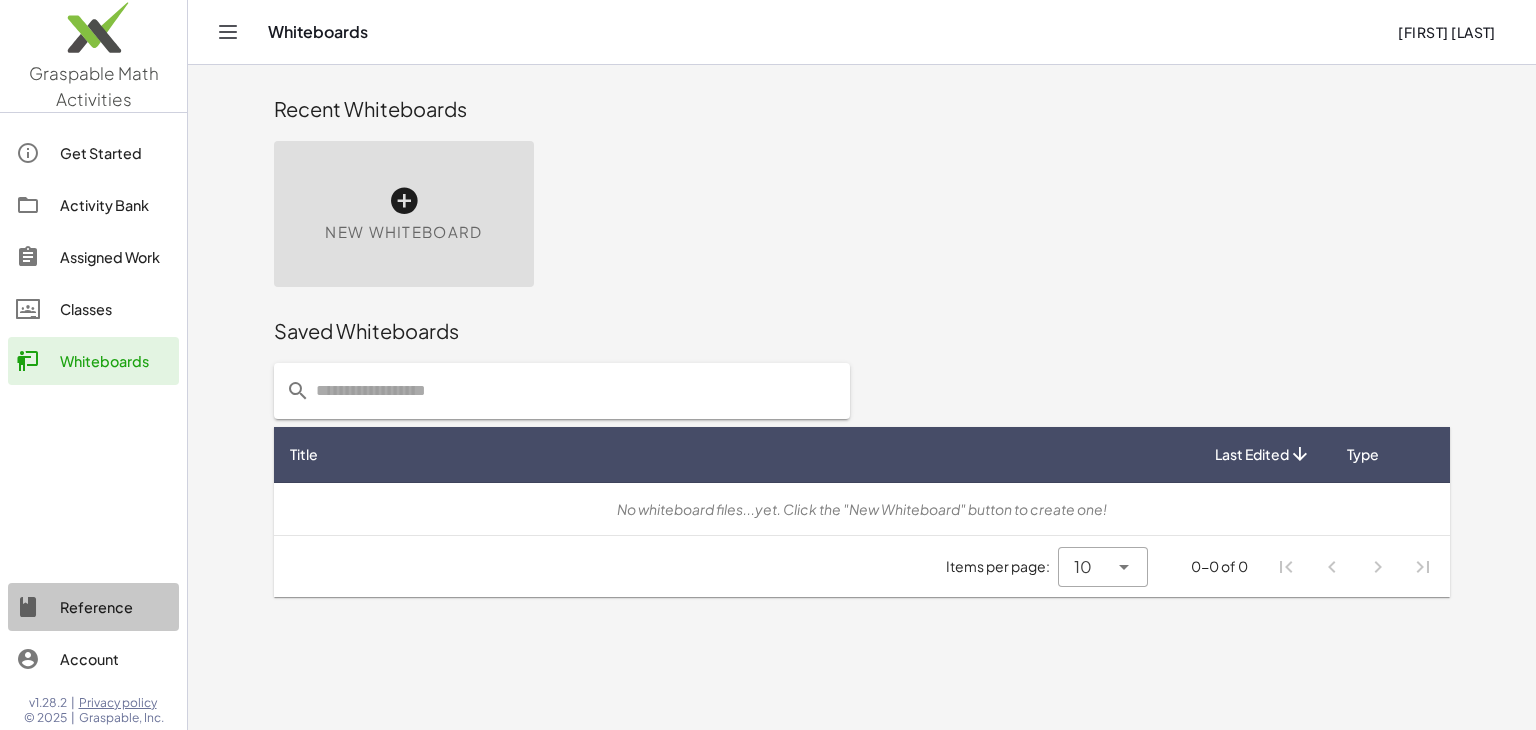 click on "Reference" 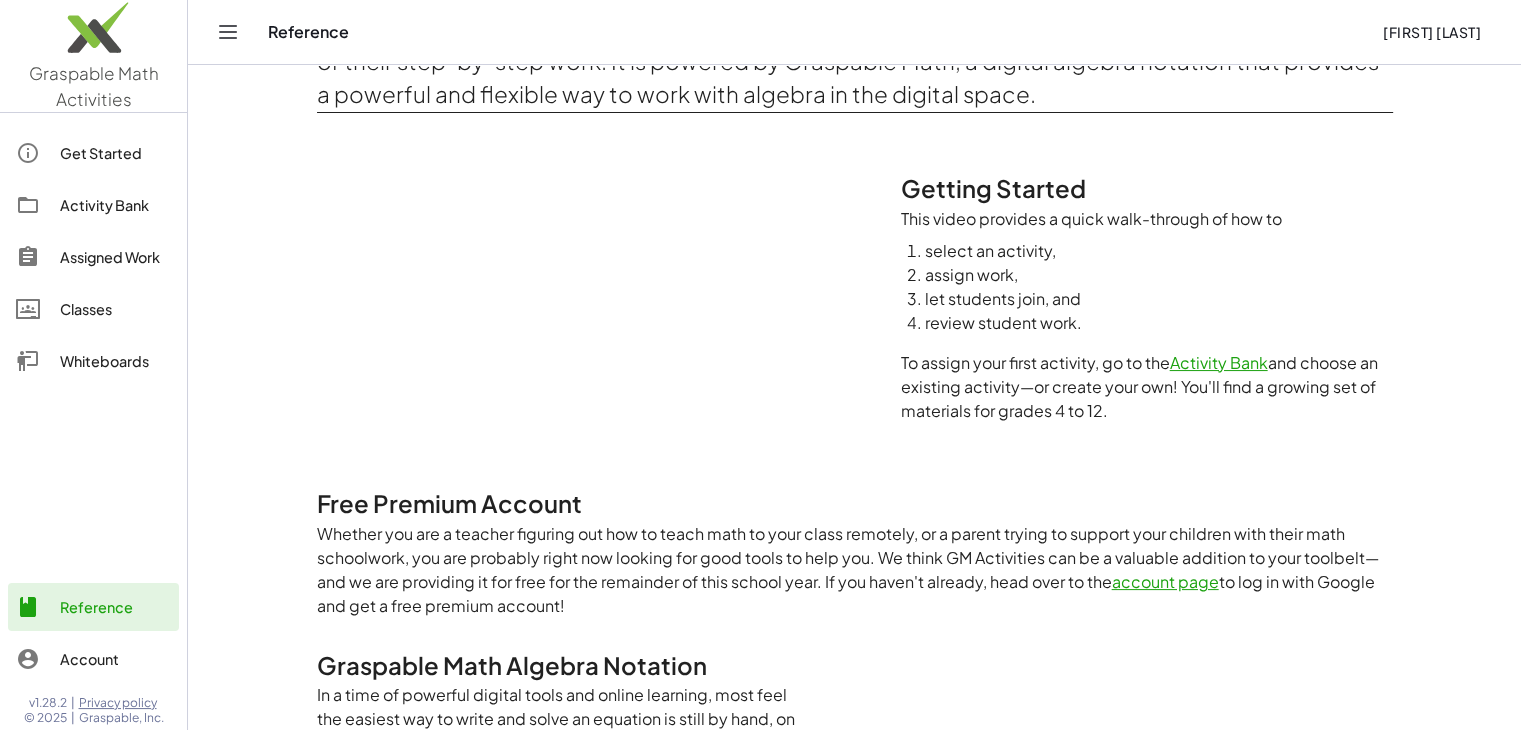 scroll, scrollTop: 188, scrollLeft: 0, axis: vertical 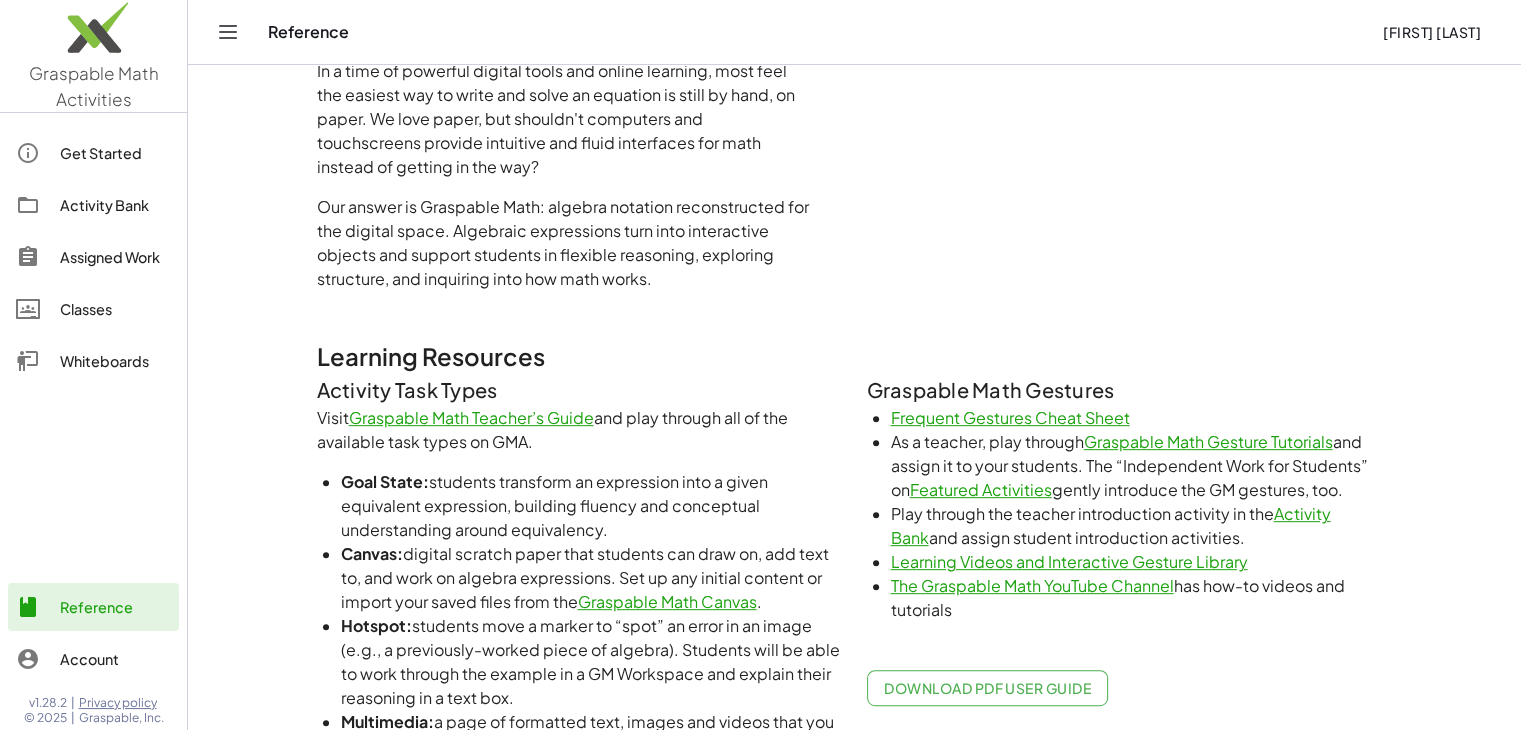 click on "Graspable Math Gesture Tutorials" at bounding box center [1208, 441] 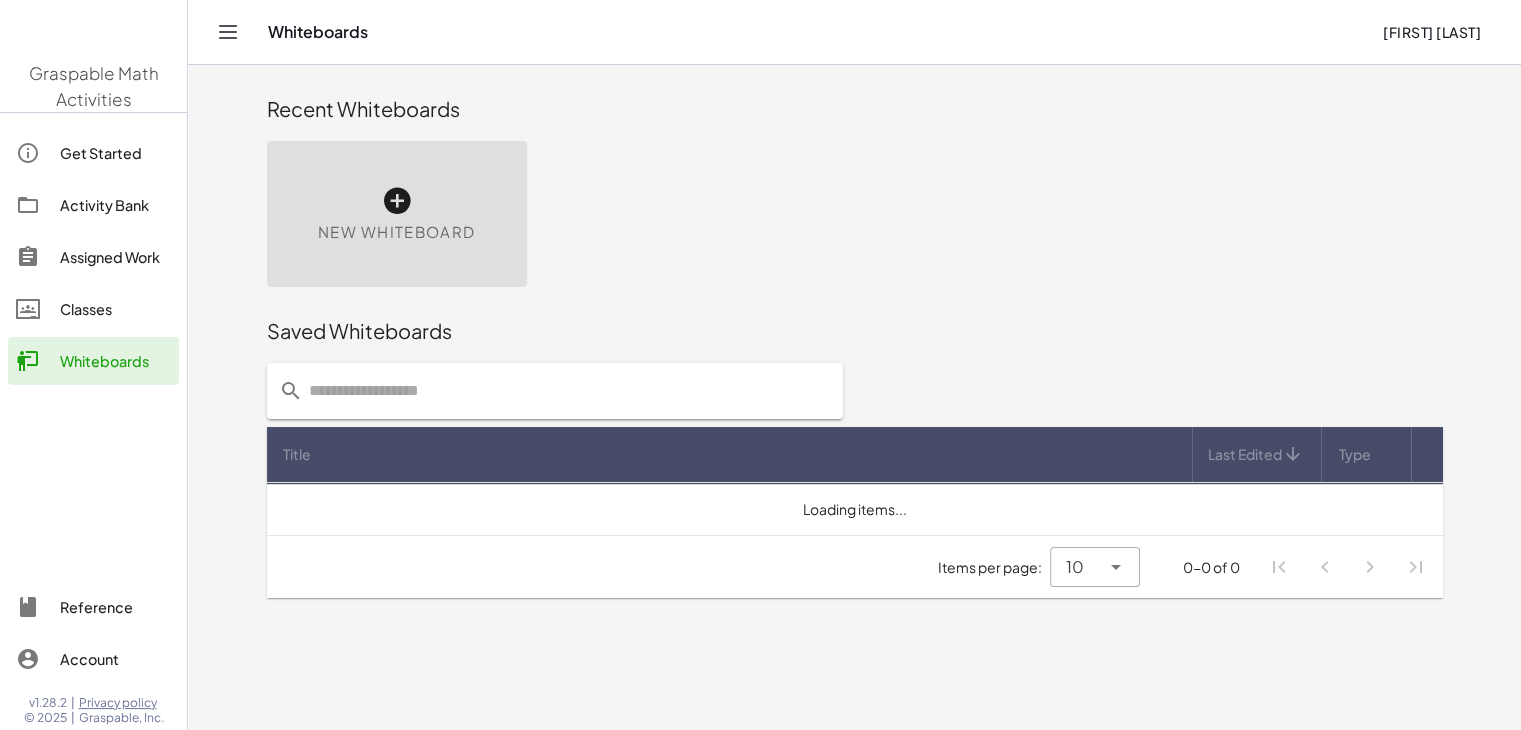 scroll, scrollTop: 0, scrollLeft: 0, axis: both 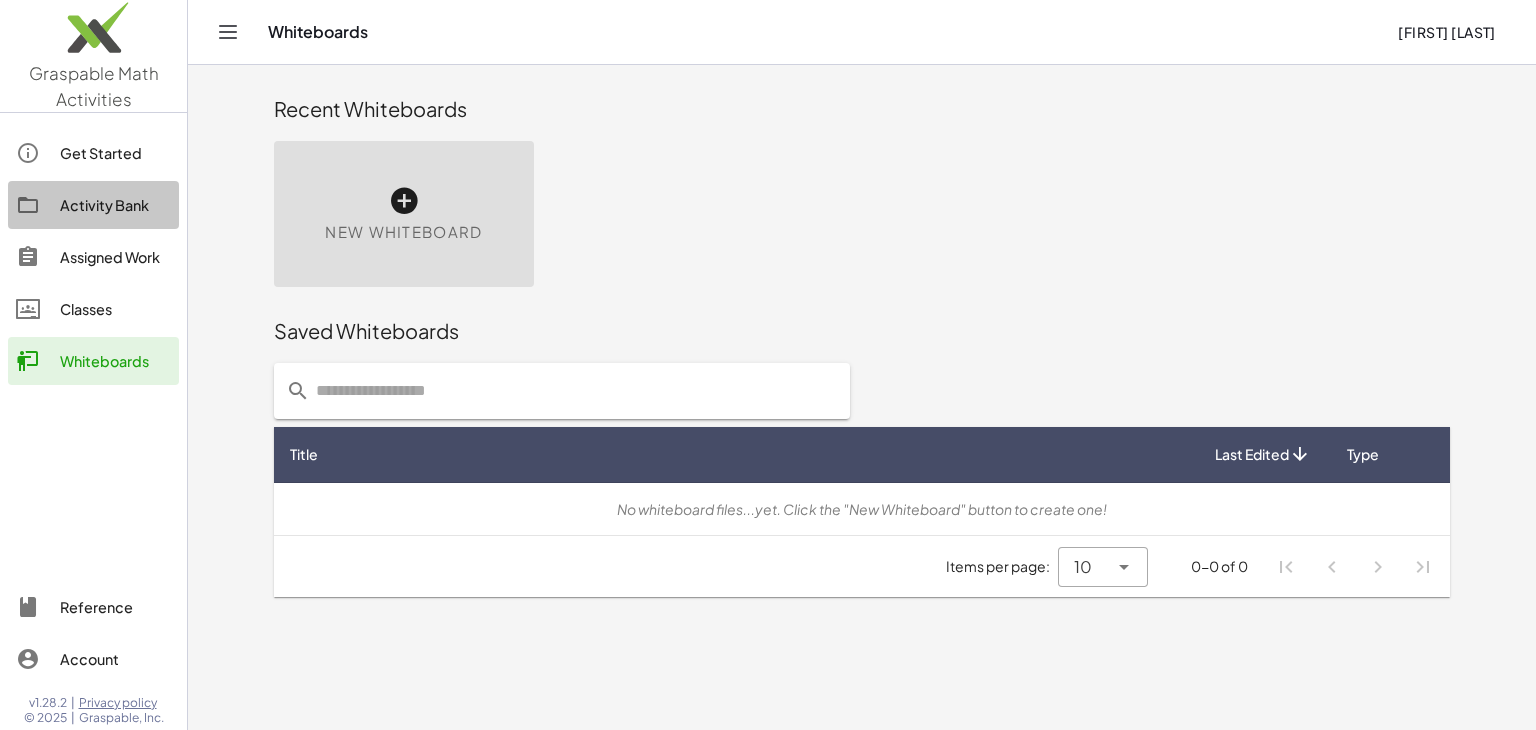 click on "Activity Bank" 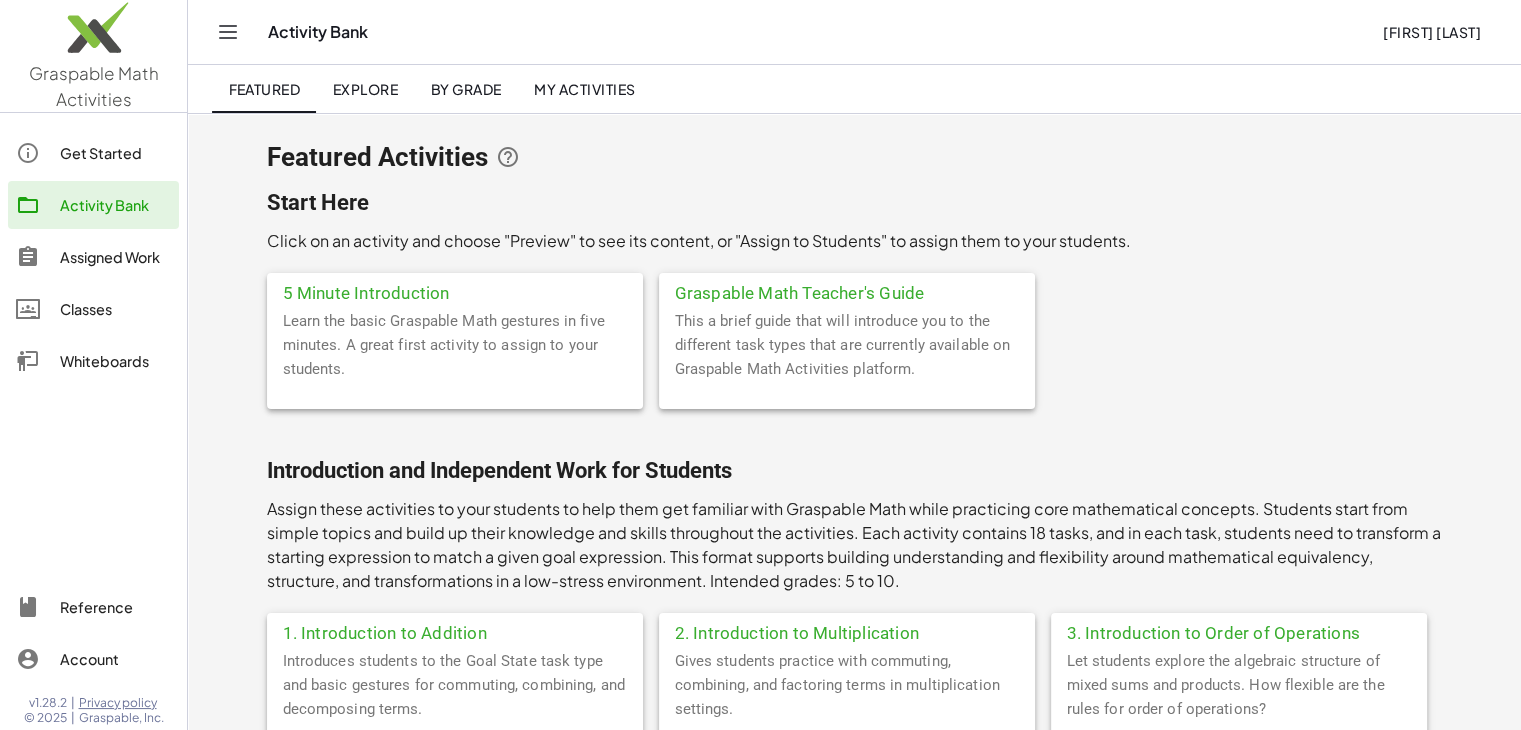 click on "My Activities" 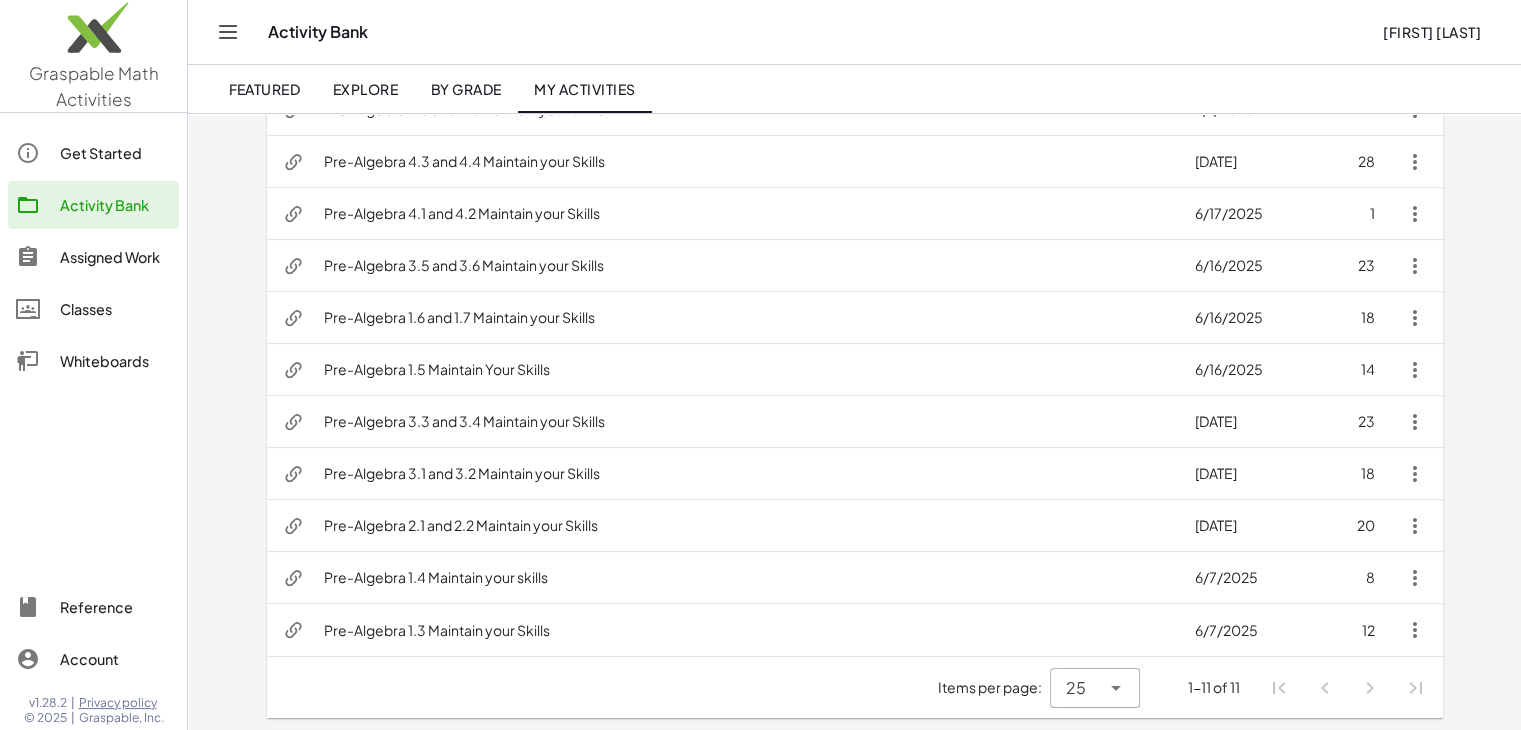 scroll, scrollTop: 0, scrollLeft: 0, axis: both 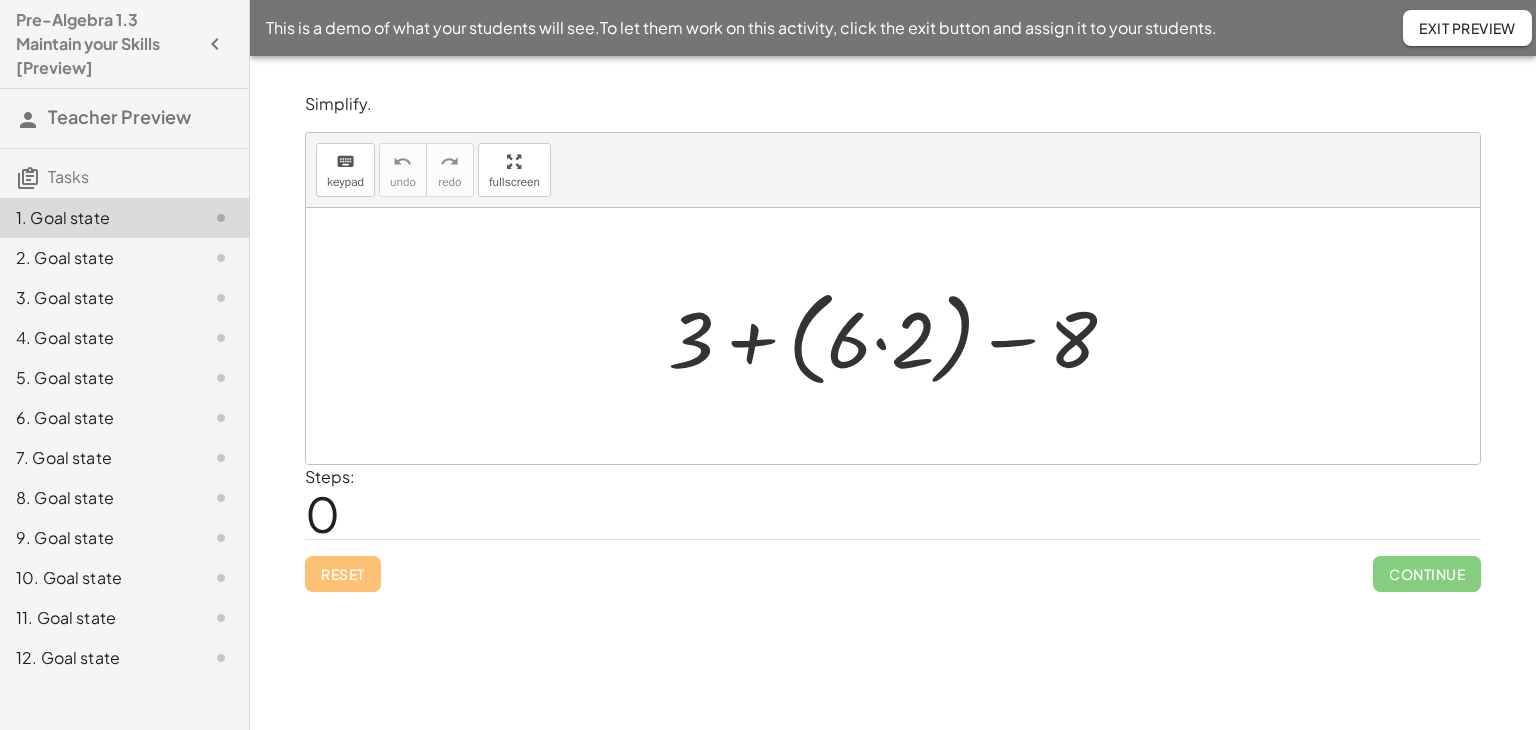 click on "Exit Preview" 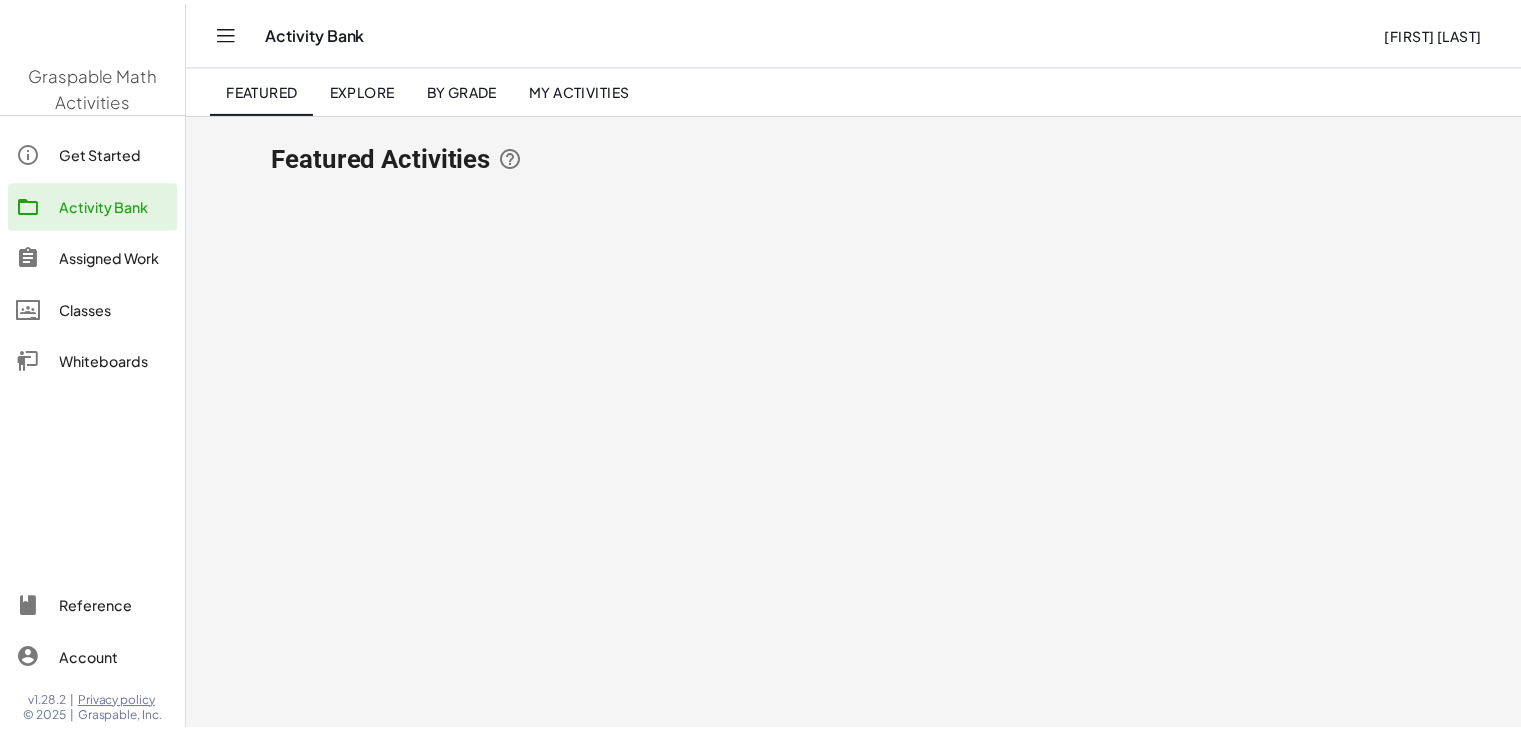 scroll, scrollTop: 0, scrollLeft: 0, axis: both 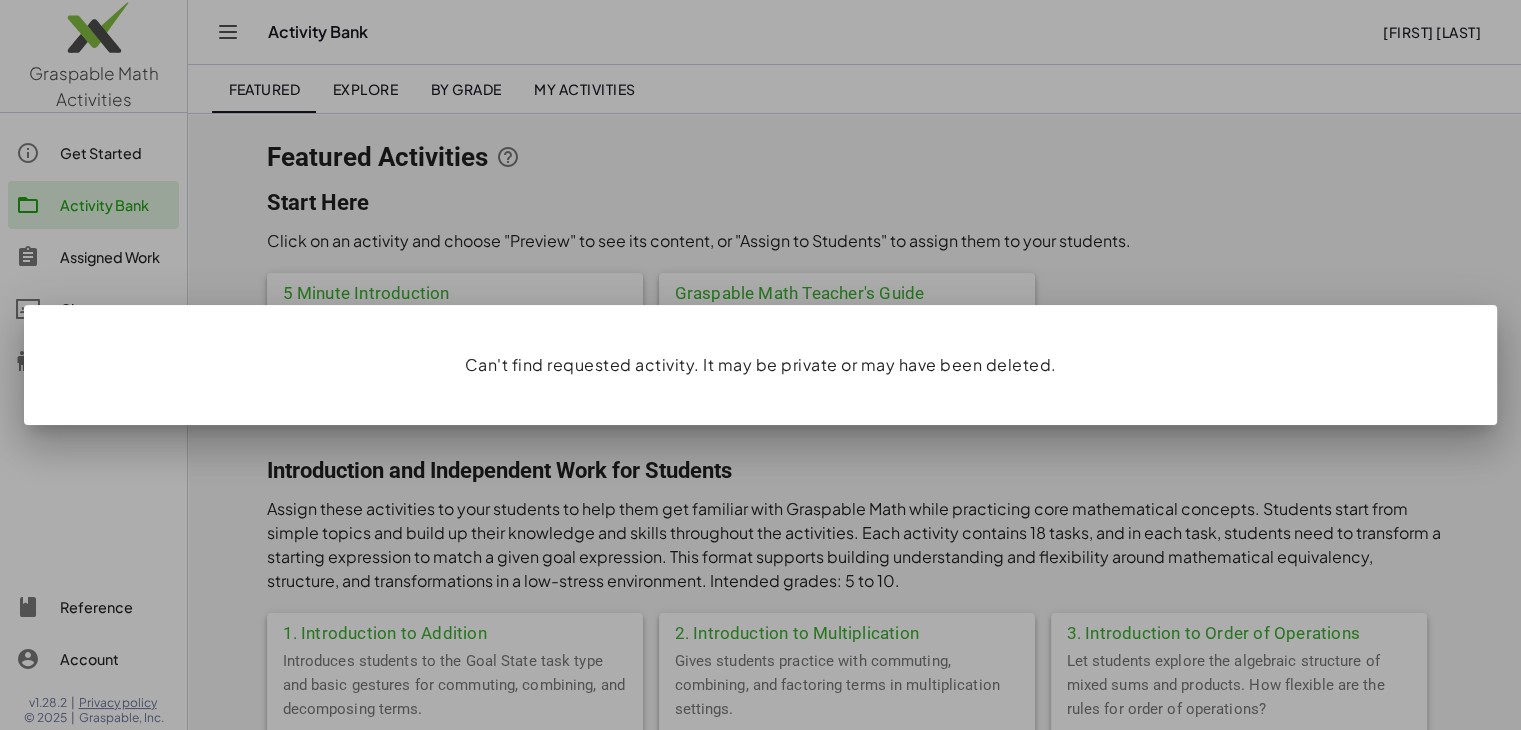 click at bounding box center (760, 365) 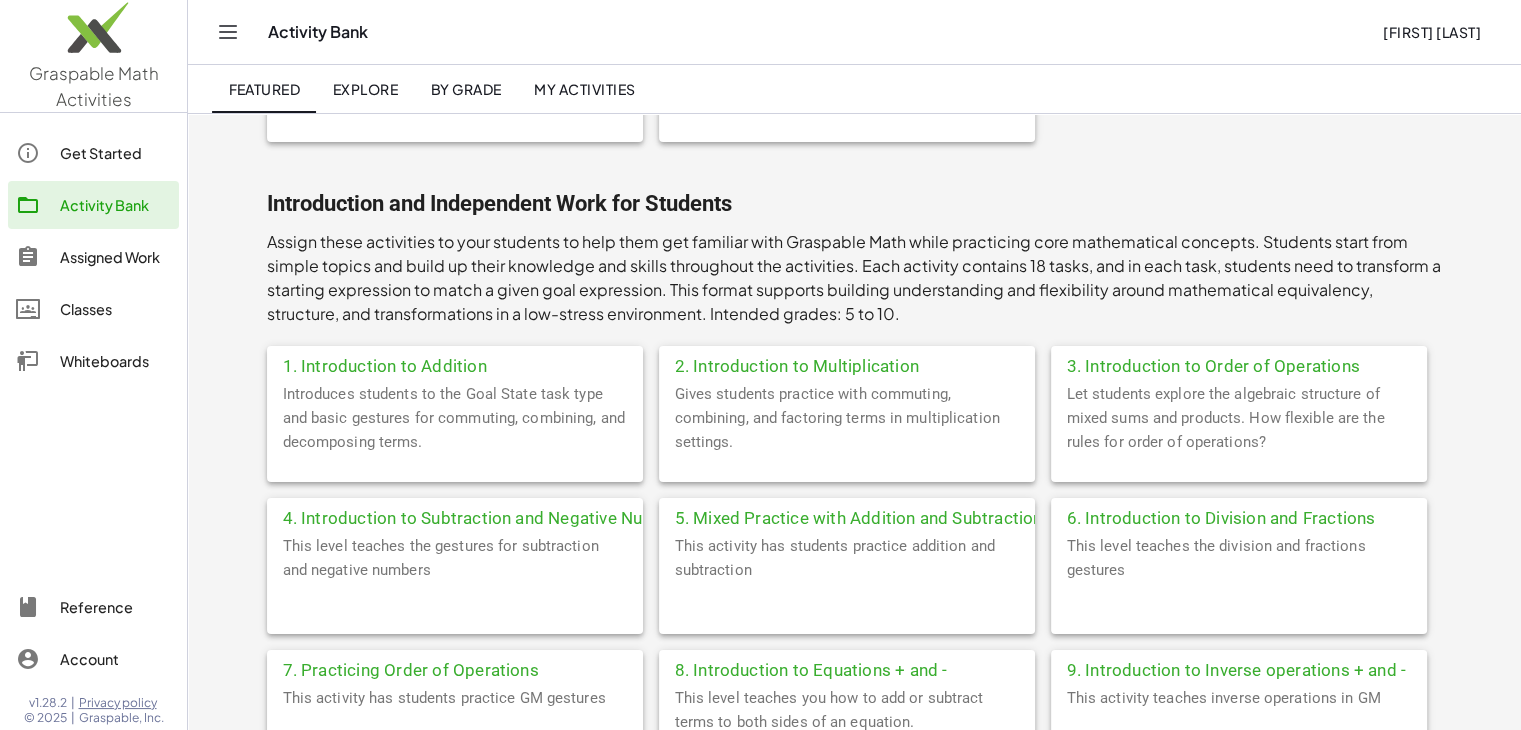 scroll, scrollTop: 284, scrollLeft: 0, axis: vertical 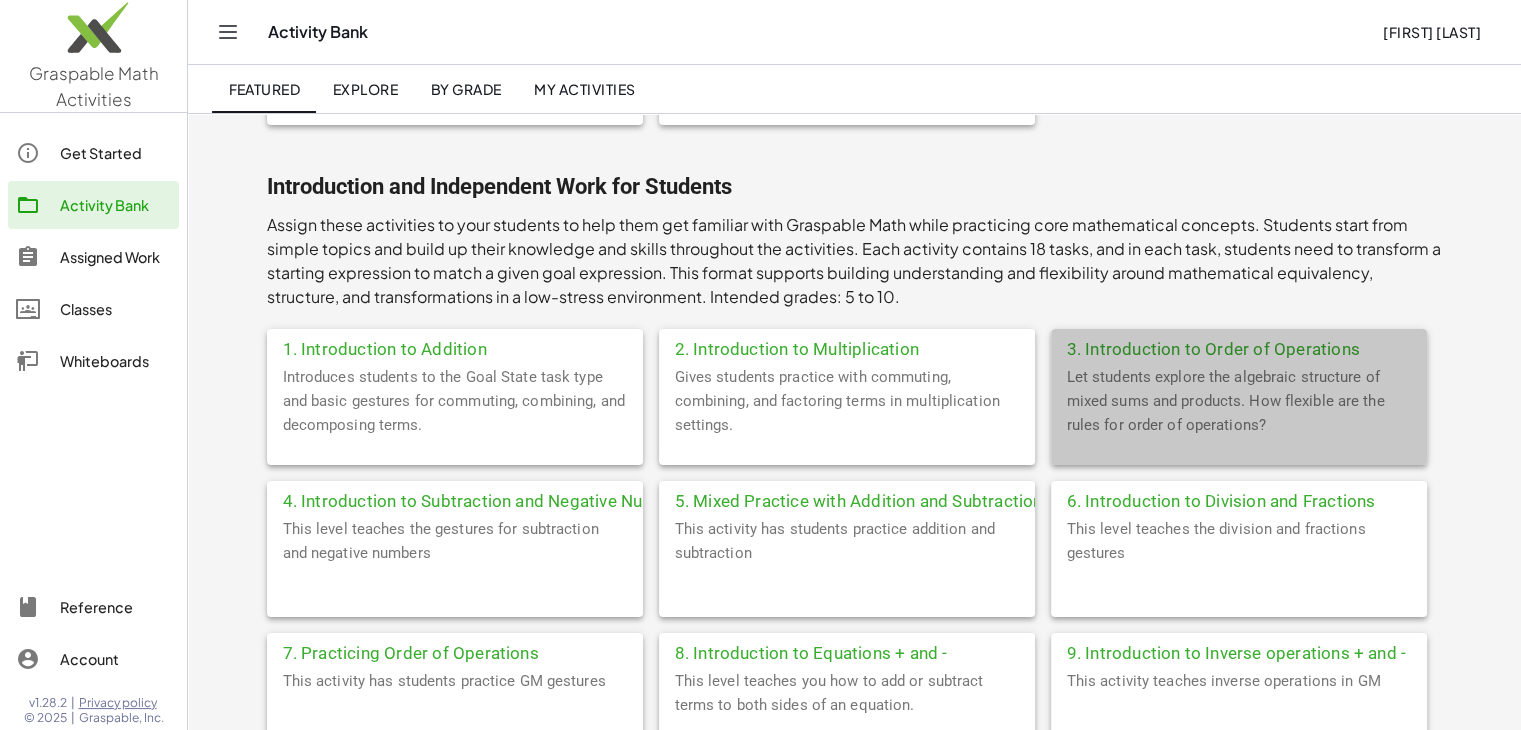 click on "Let students explore the algebraic structure of mixed sums and products. How flexible are the rules for order of operations?" 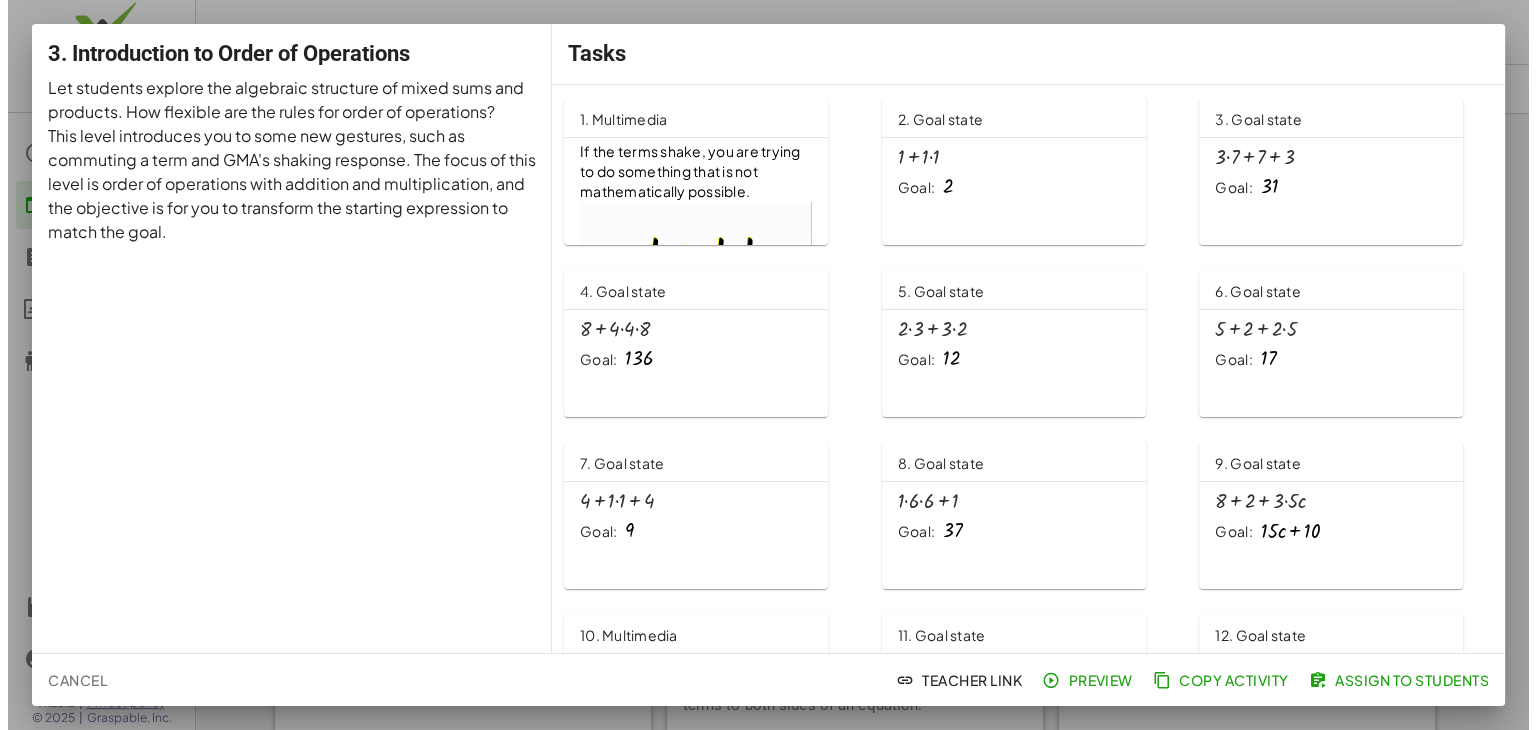 scroll, scrollTop: 0, scrollLeft: 0, axis: both 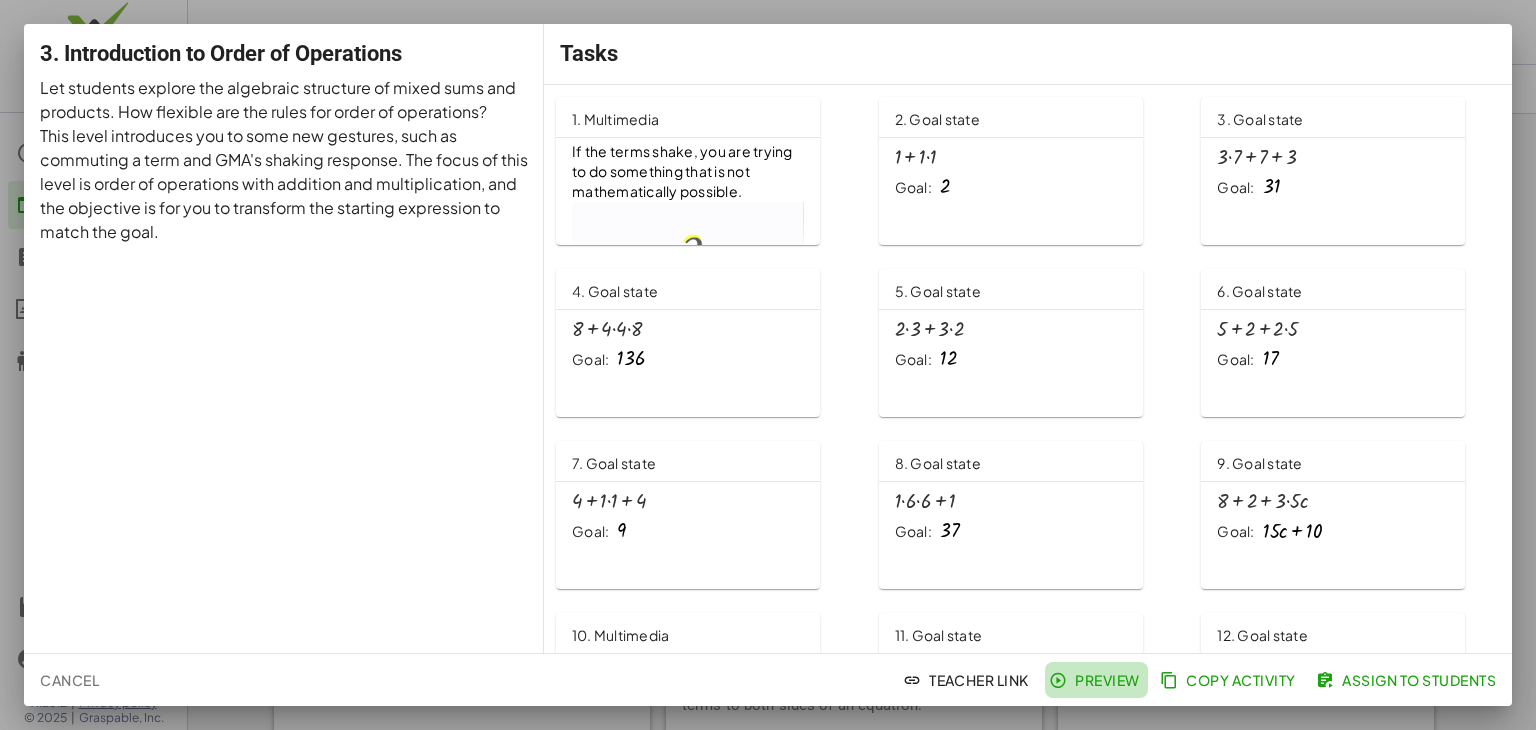 click on "Preview" 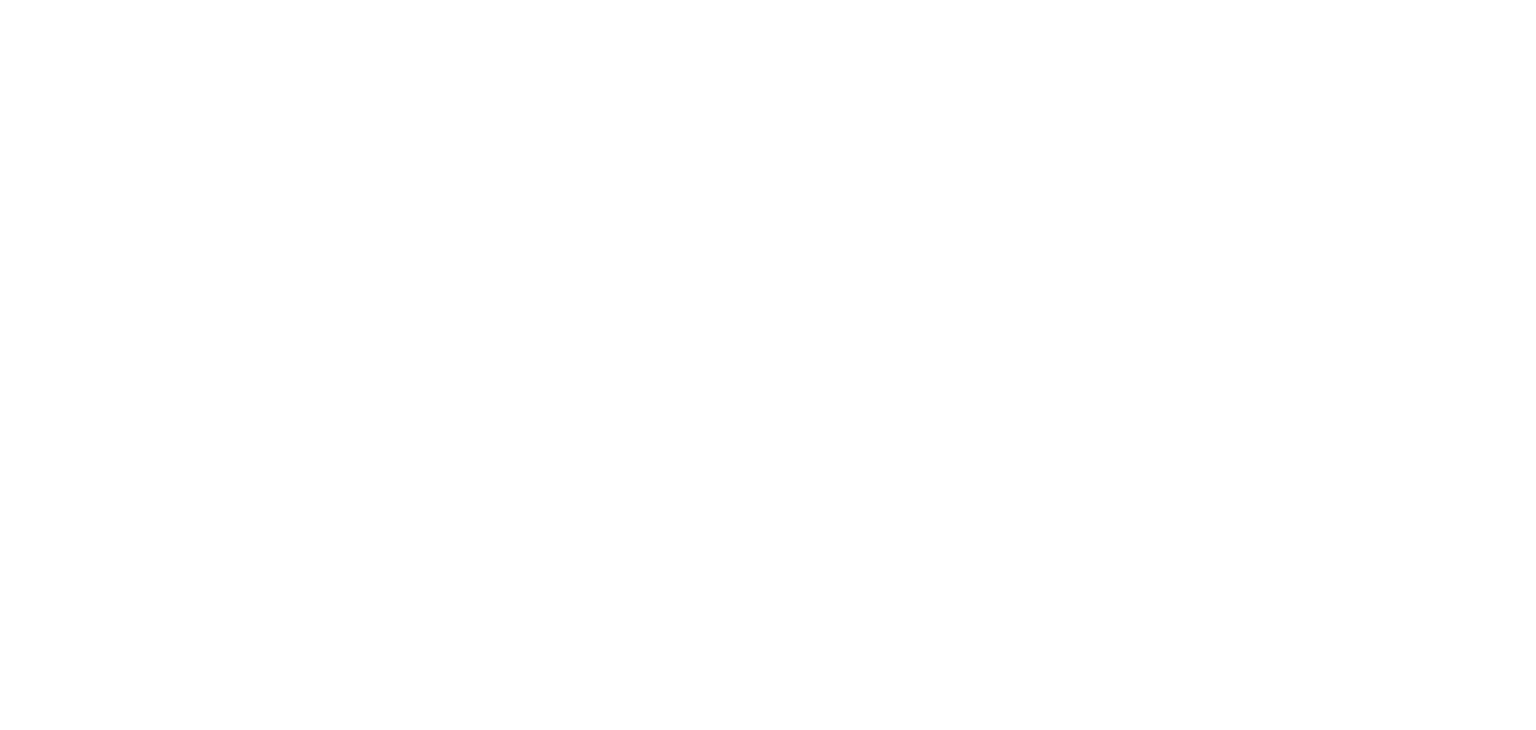 scroll, scrollTop: 0, scrollLeft: 0, axis: both 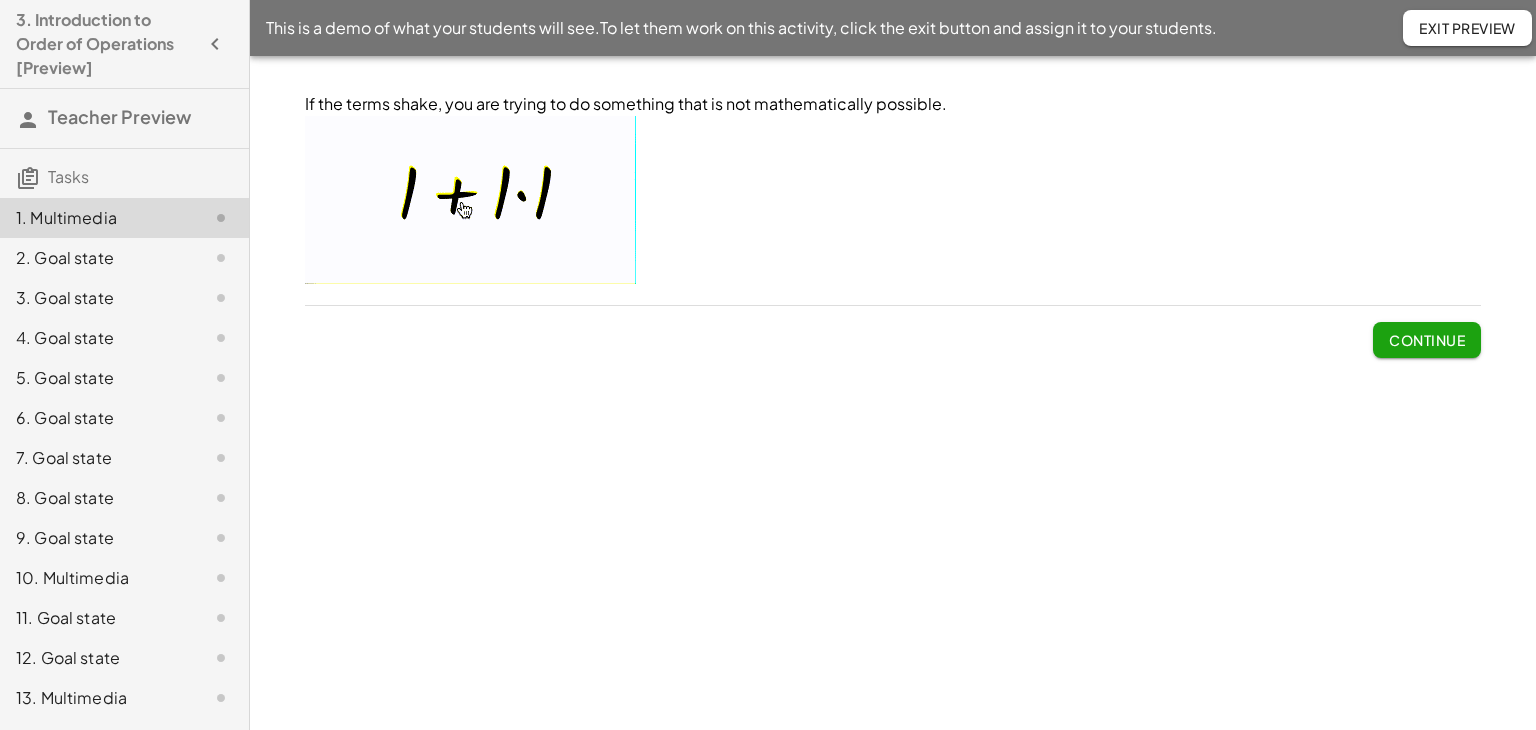 click on "Continue" 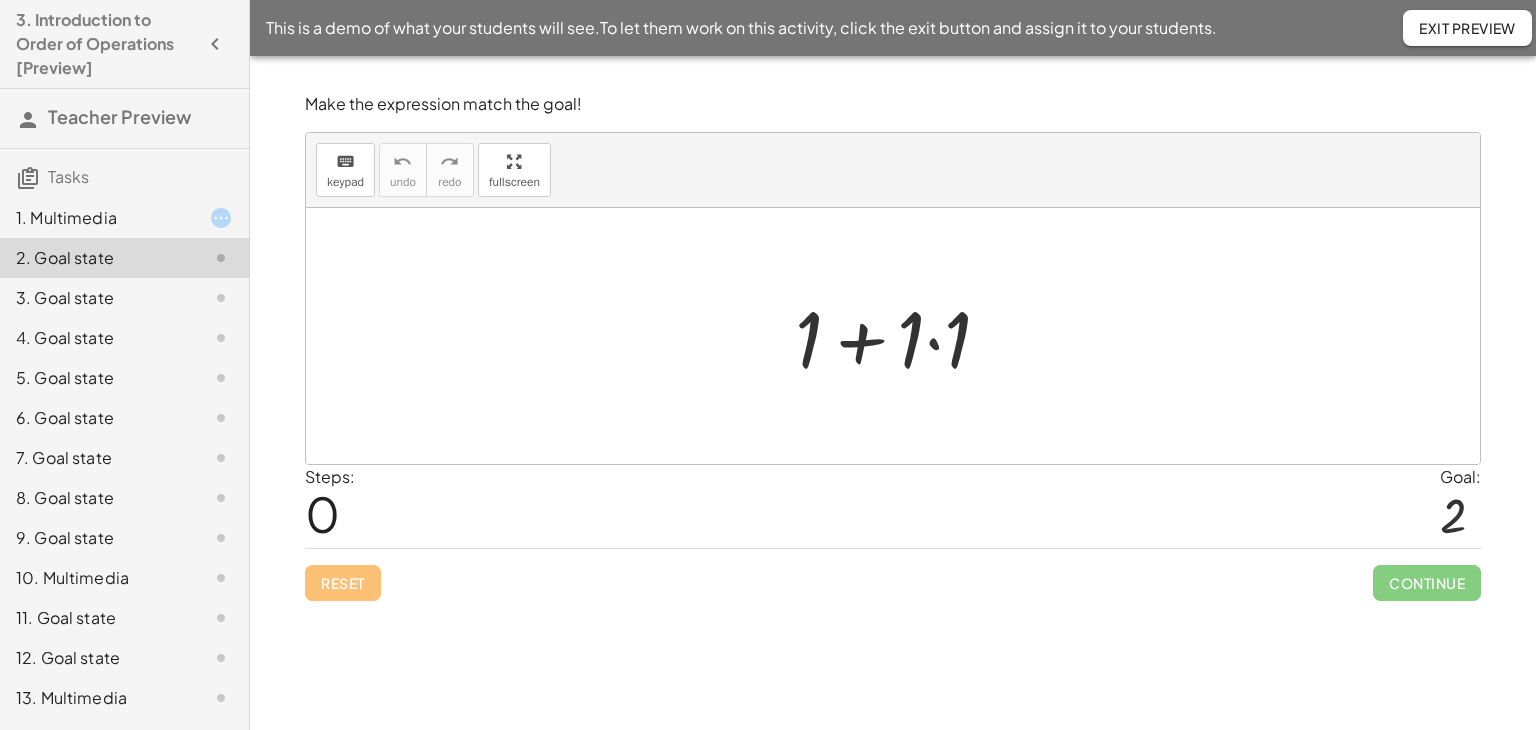 click at bounding box center (901, 336) 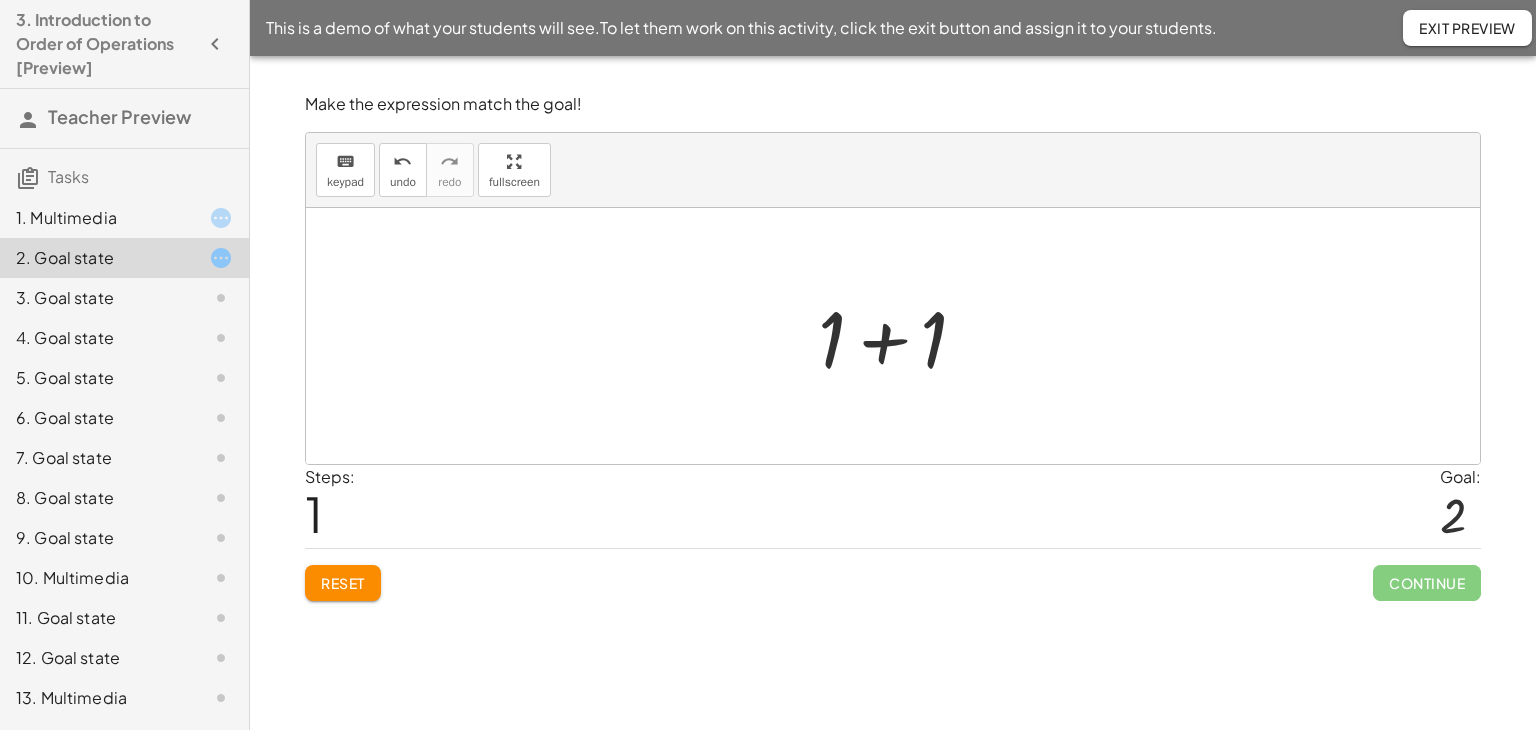 click at bounding box center (900, 336) 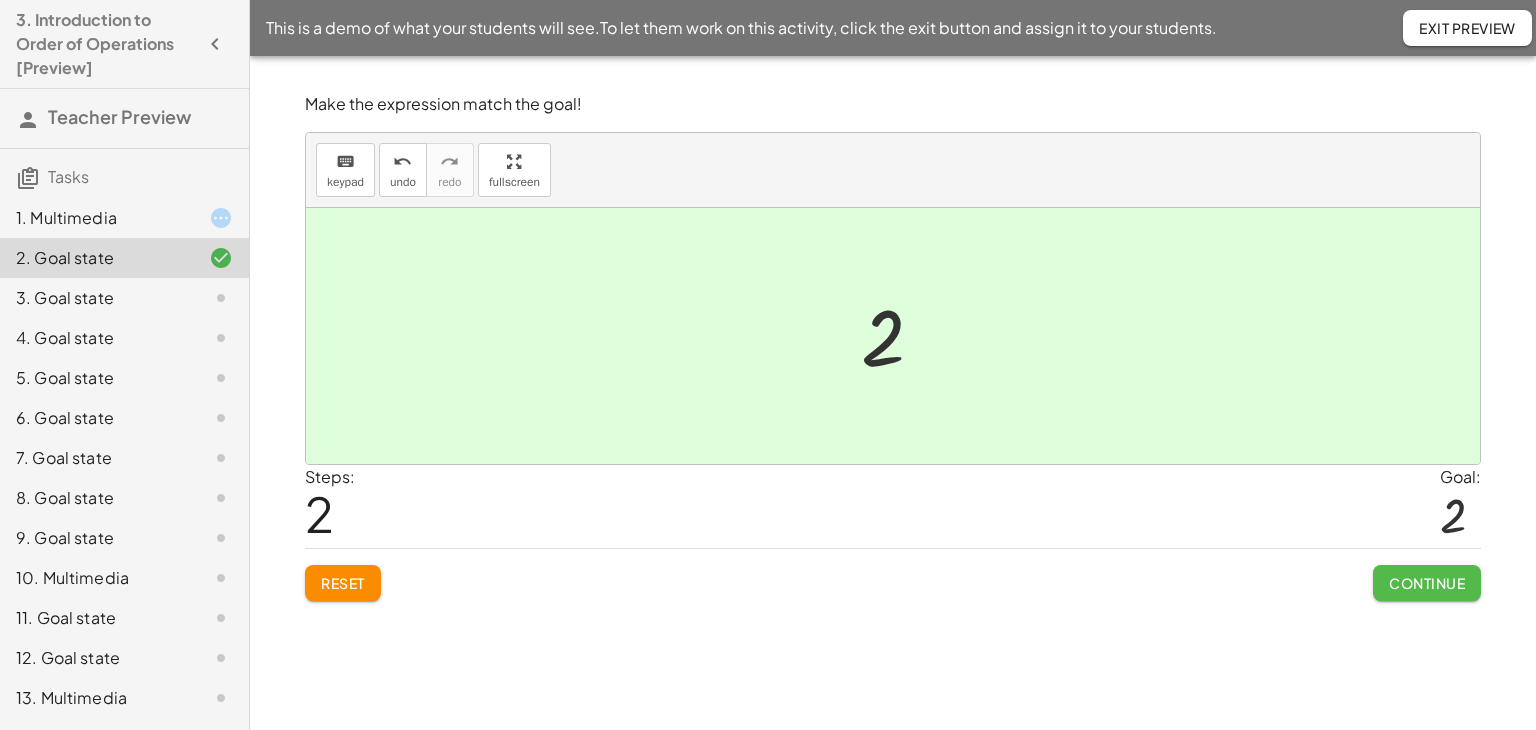 click on "Continue" 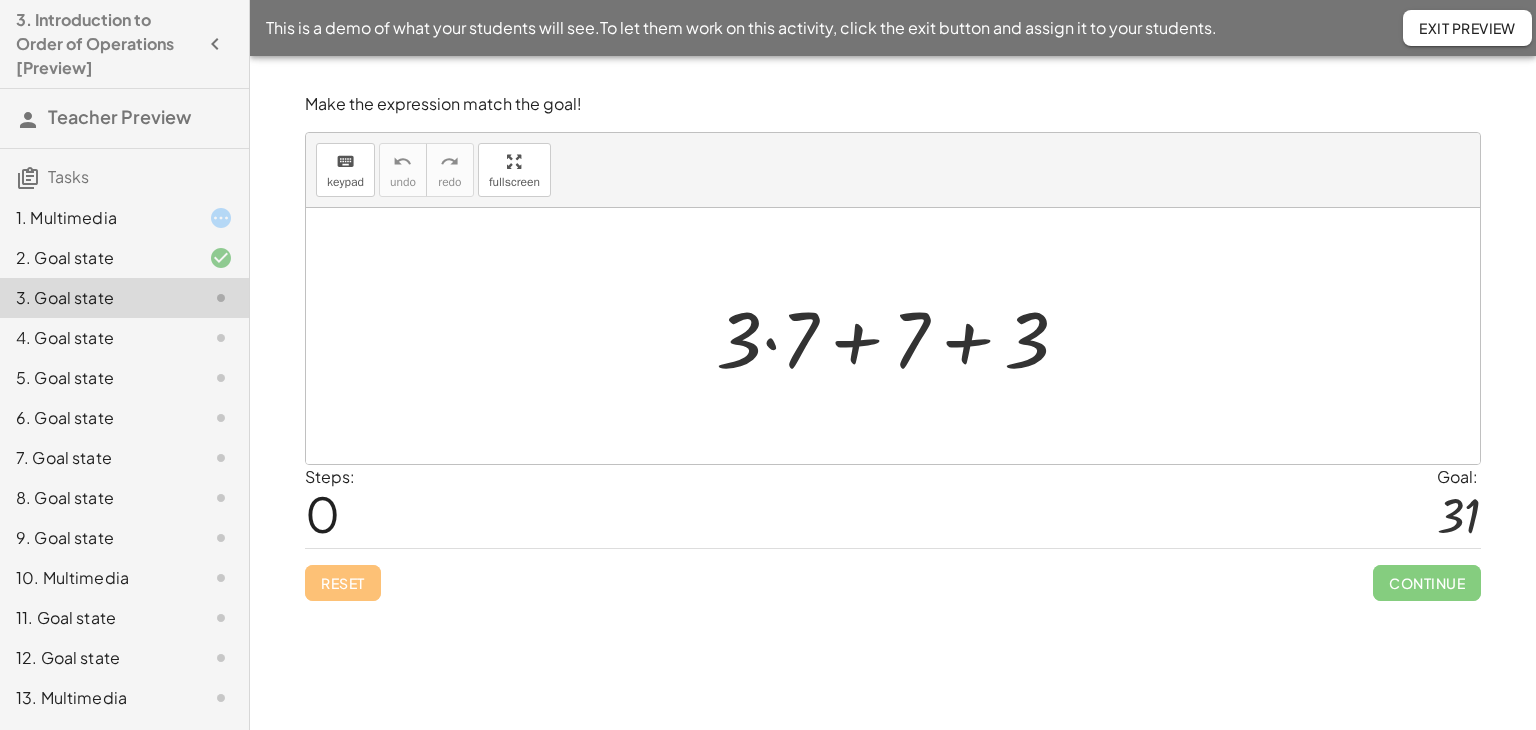 click at bounding box center [900, 336] 